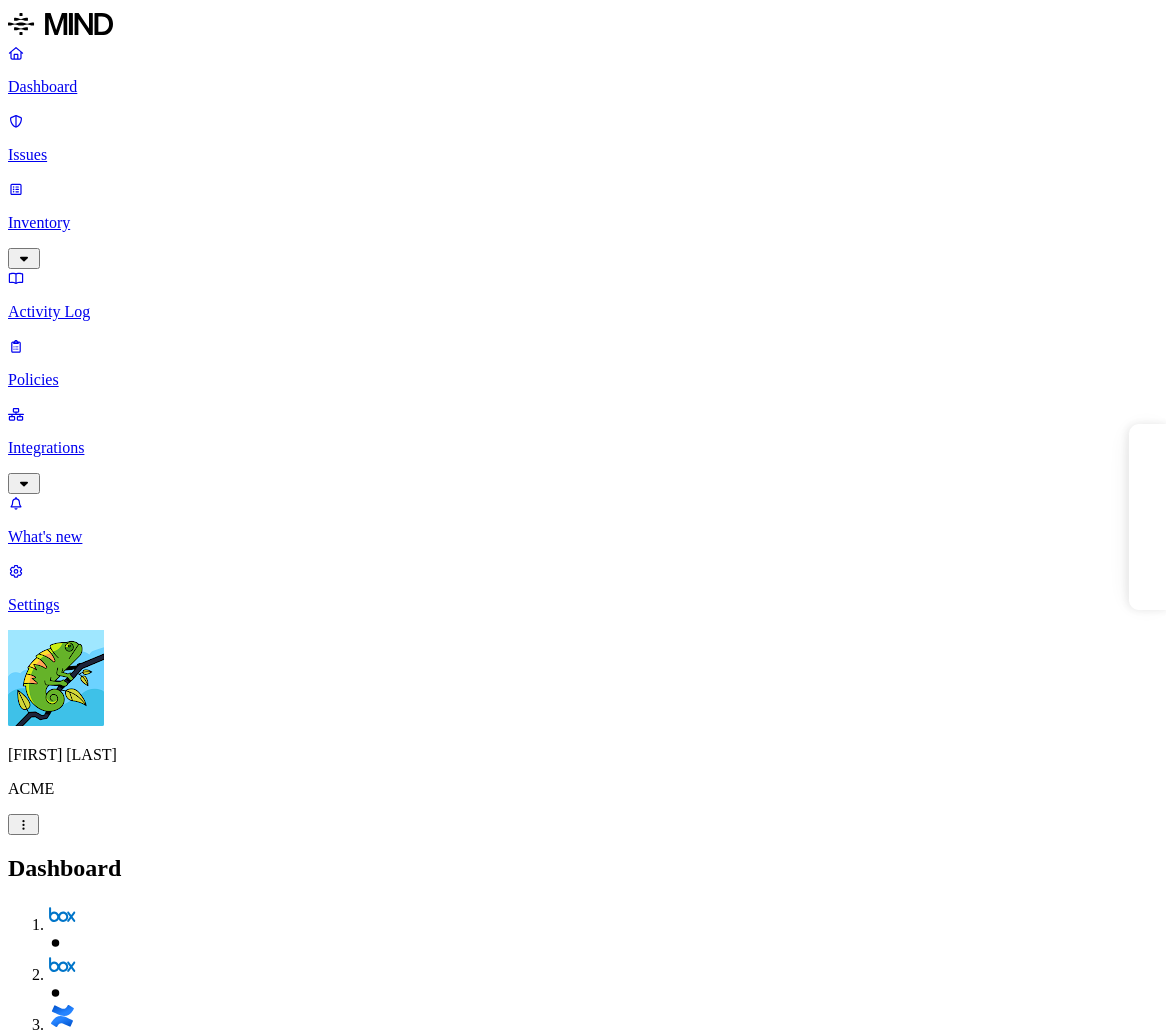 scroll, scrollTop: 0, scrollLeft: 0, axis: both 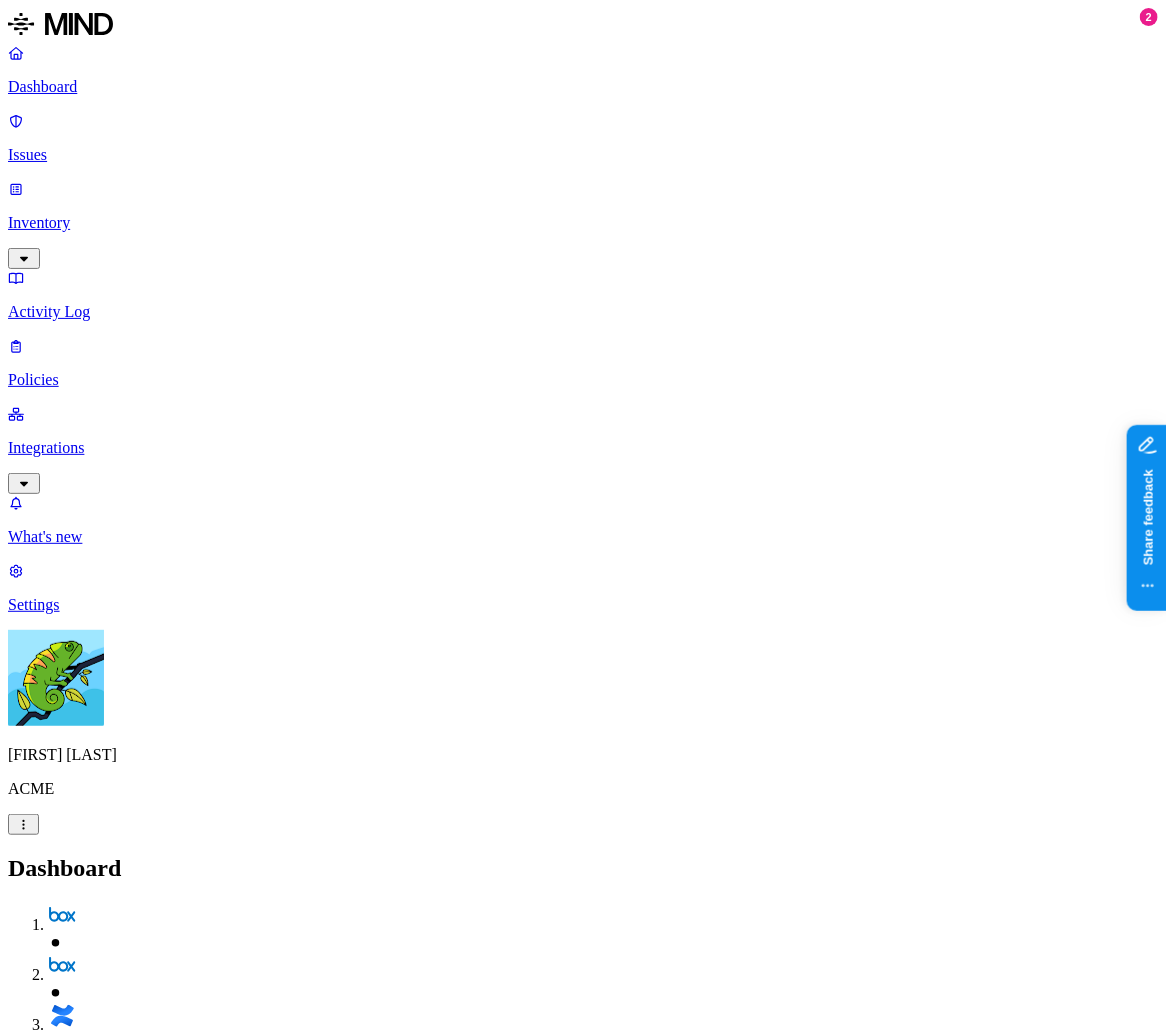 click on "Policies" at bounding box center [583, 380] 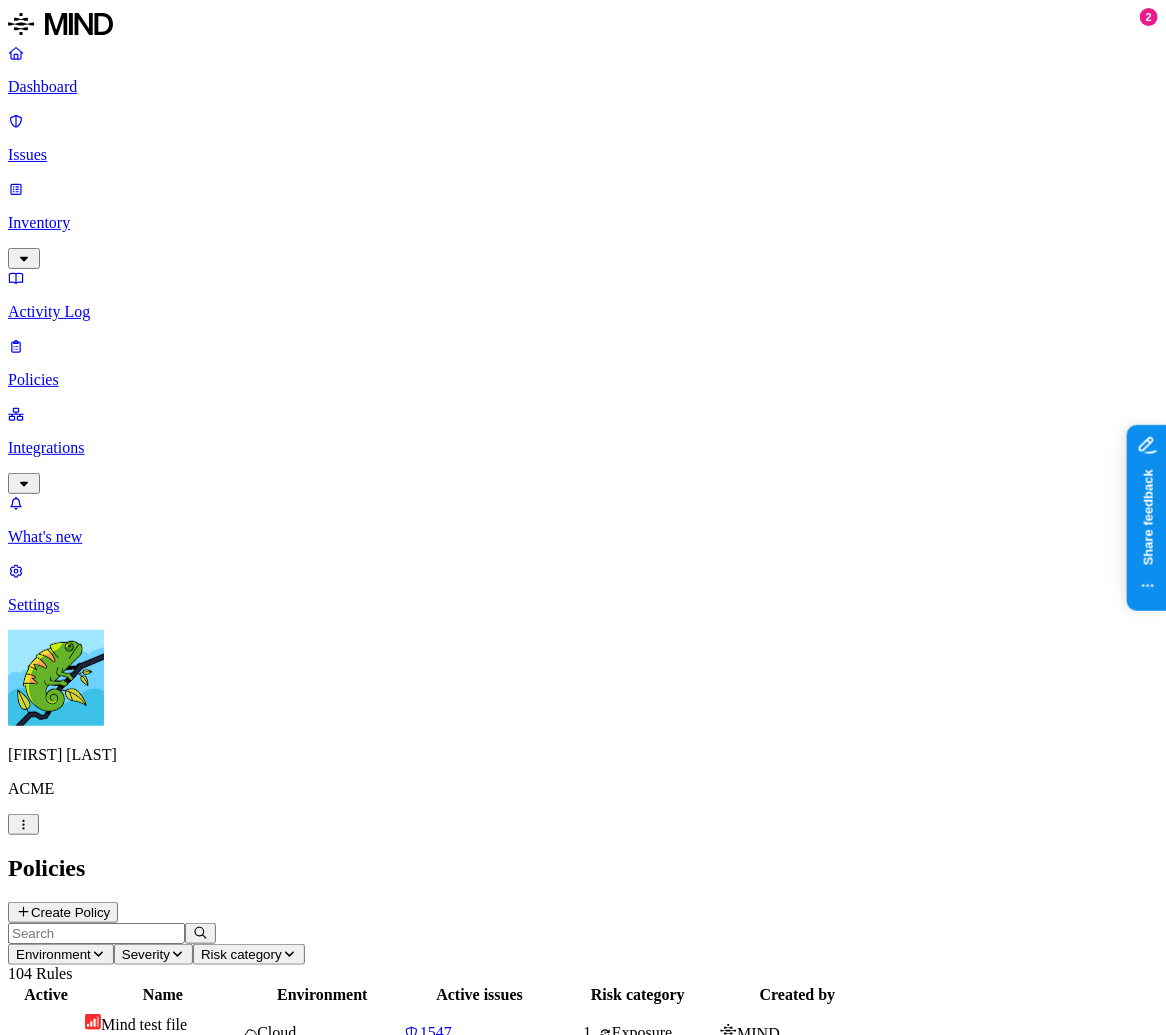 click on "15" at bounding box center (480, 1090) 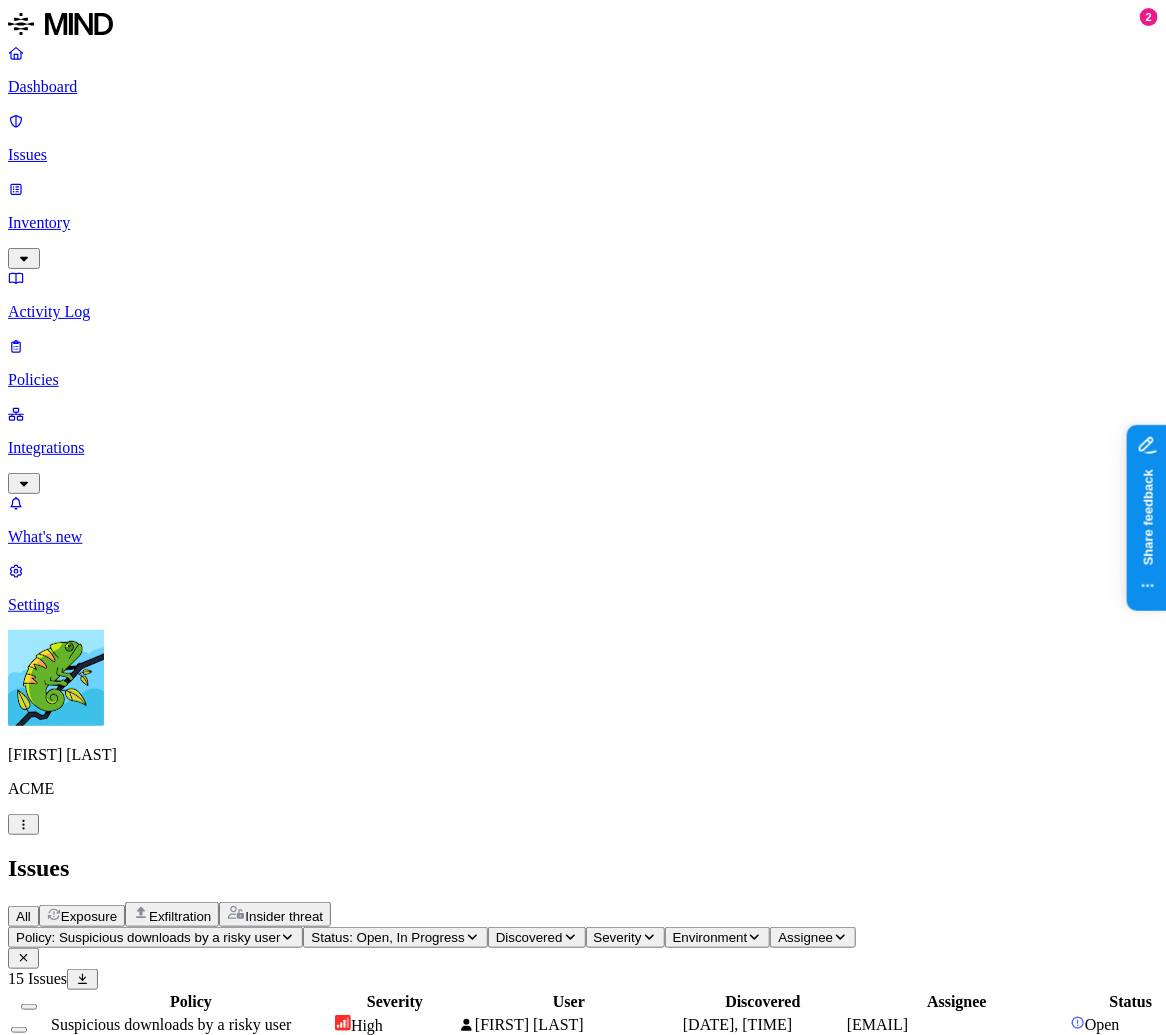 click on "Policies" at bounding box center (583, 380) 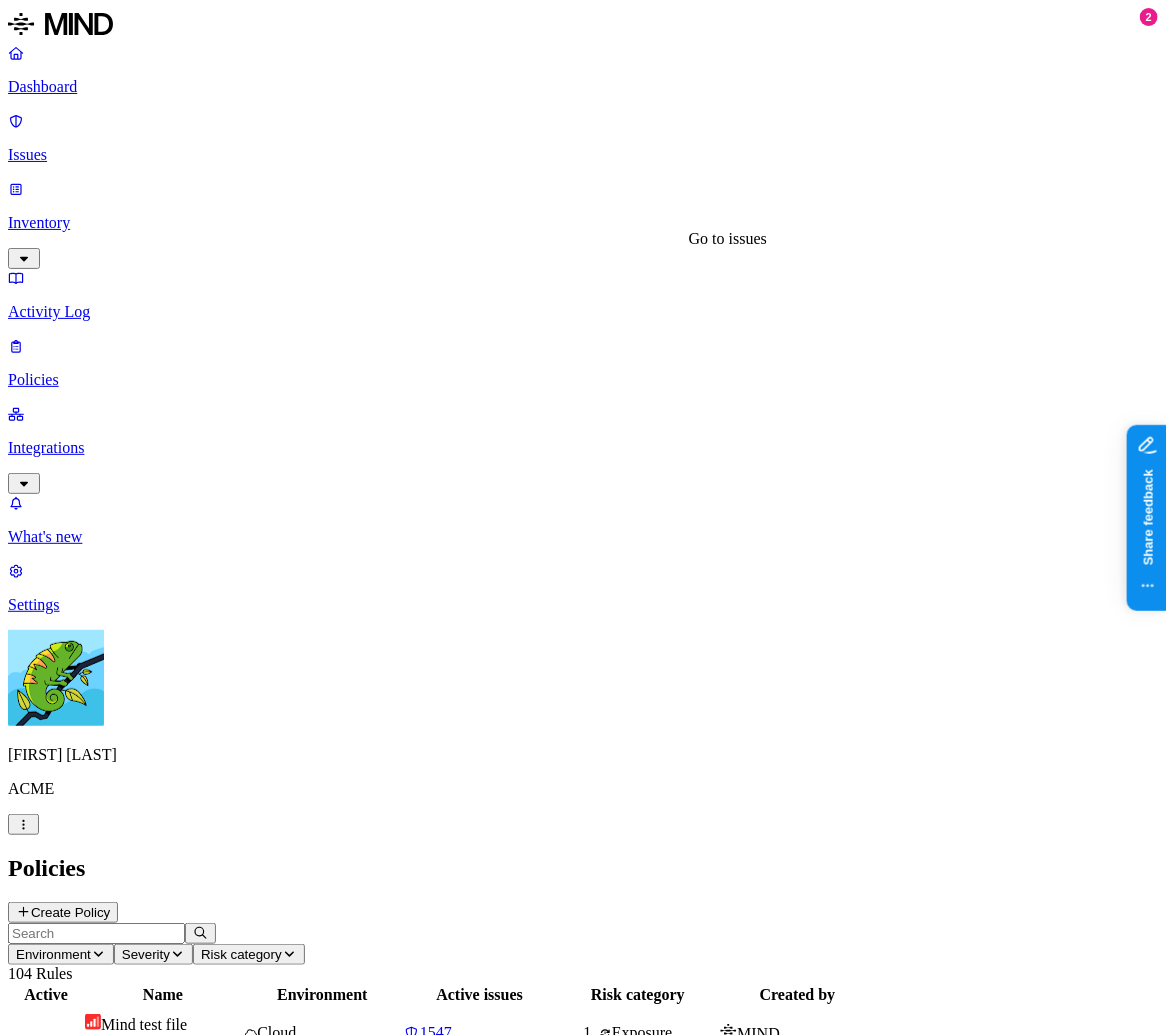 click on "Cloud" at bounding box center (322, 1207) 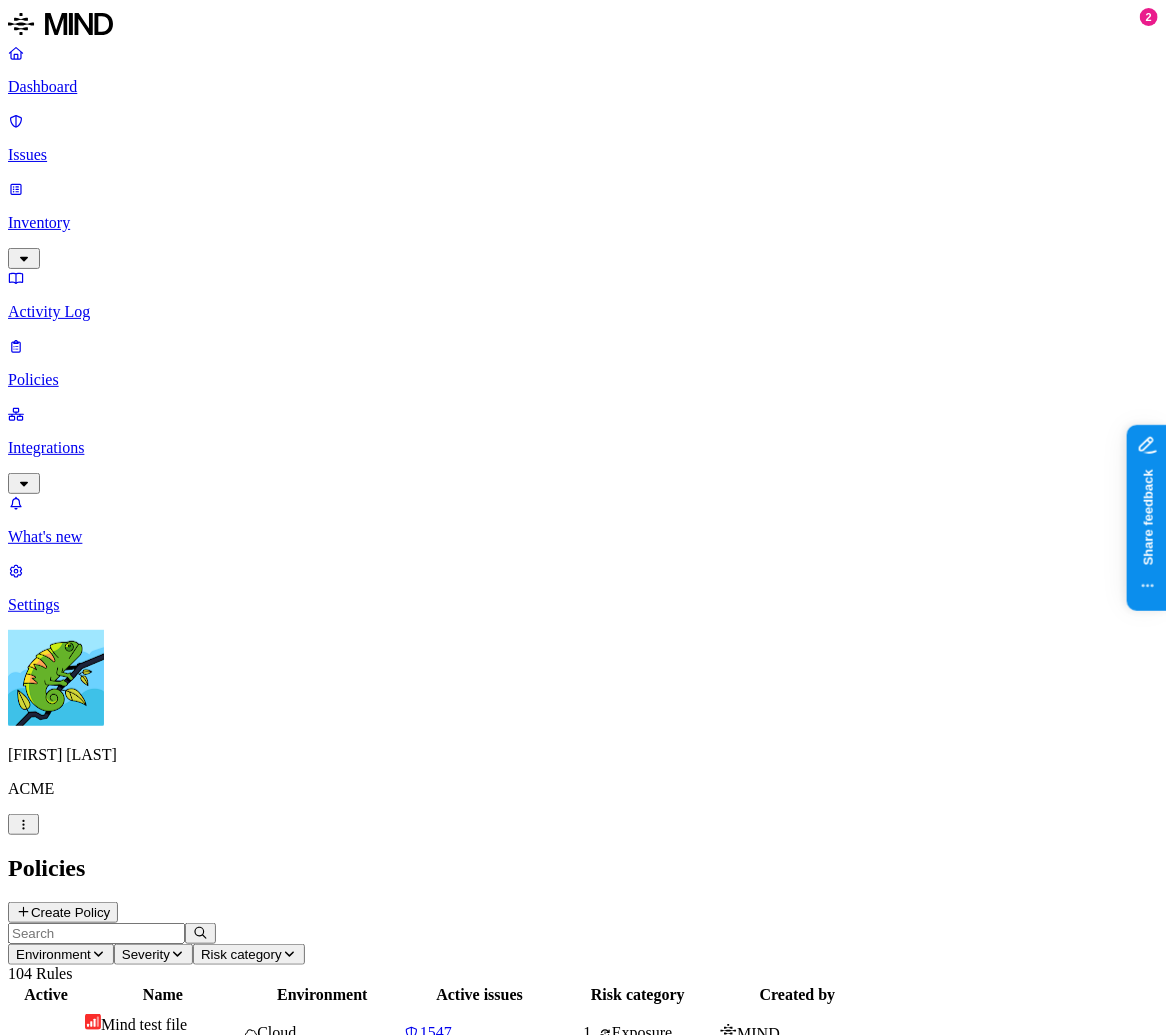 click at bounding box center [46, 1033] 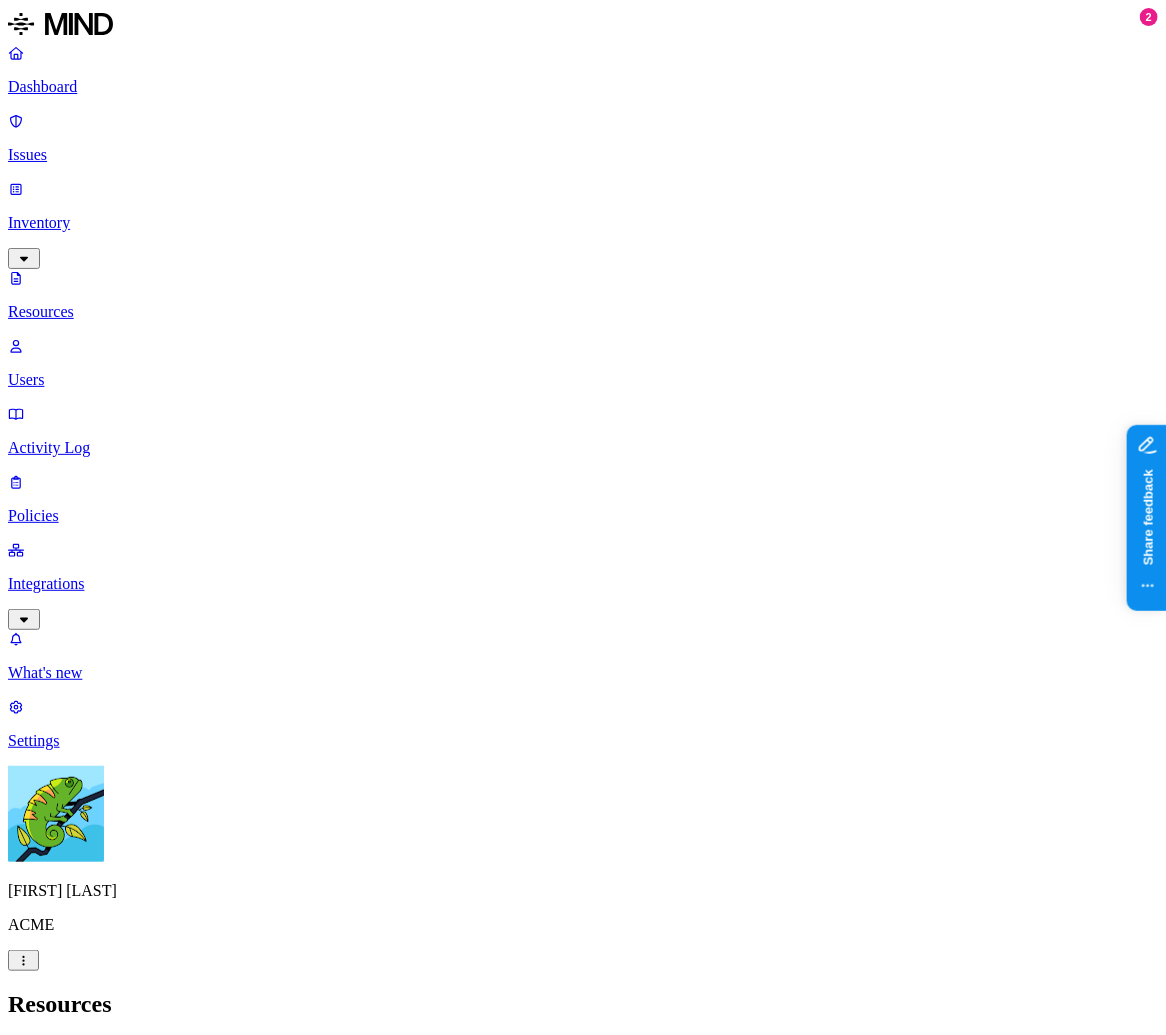 click on "Issues" at bounding box center [583, 155] 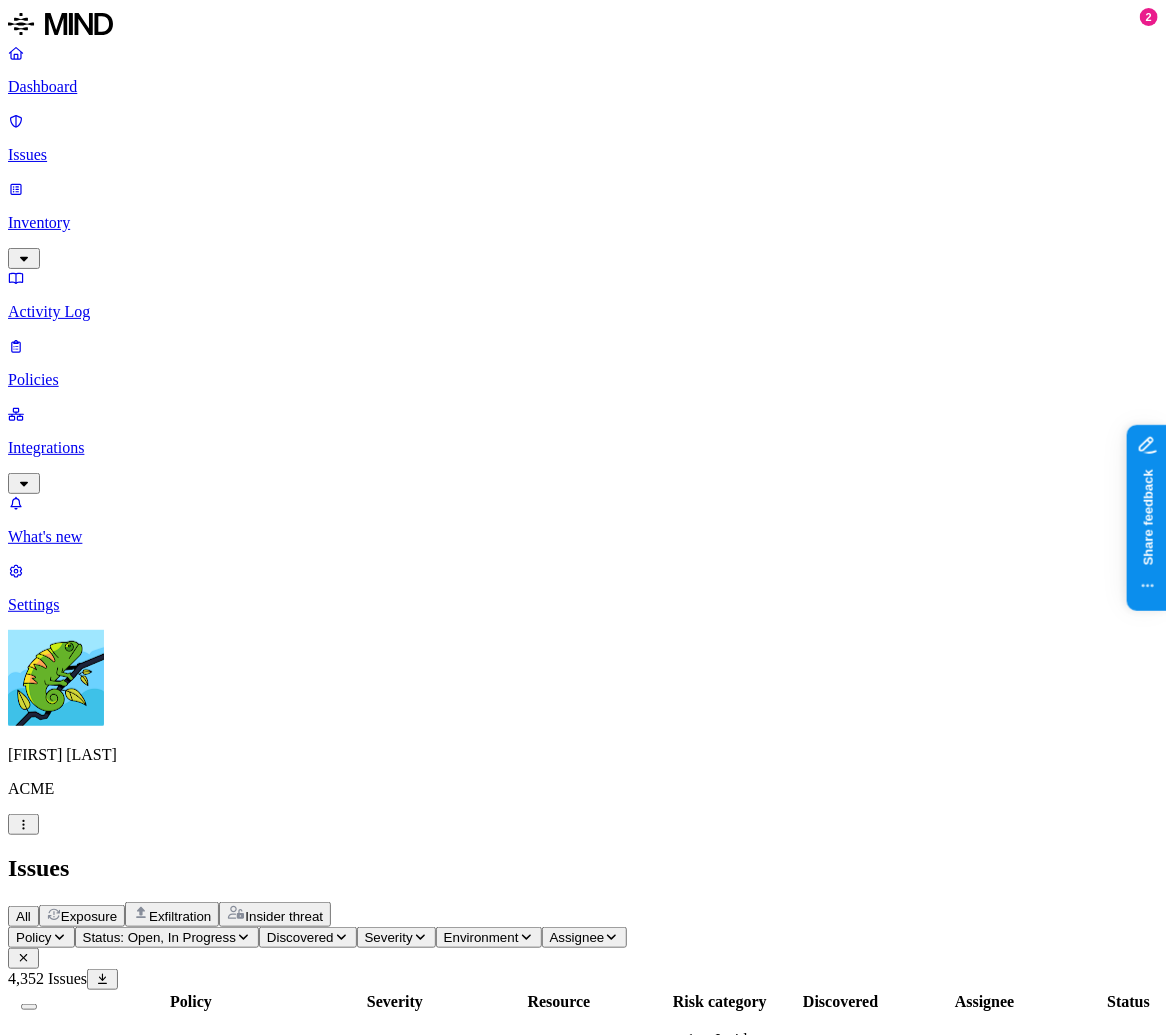 scroll, scrollTop: 0, scrollLeft: 0, axis: both 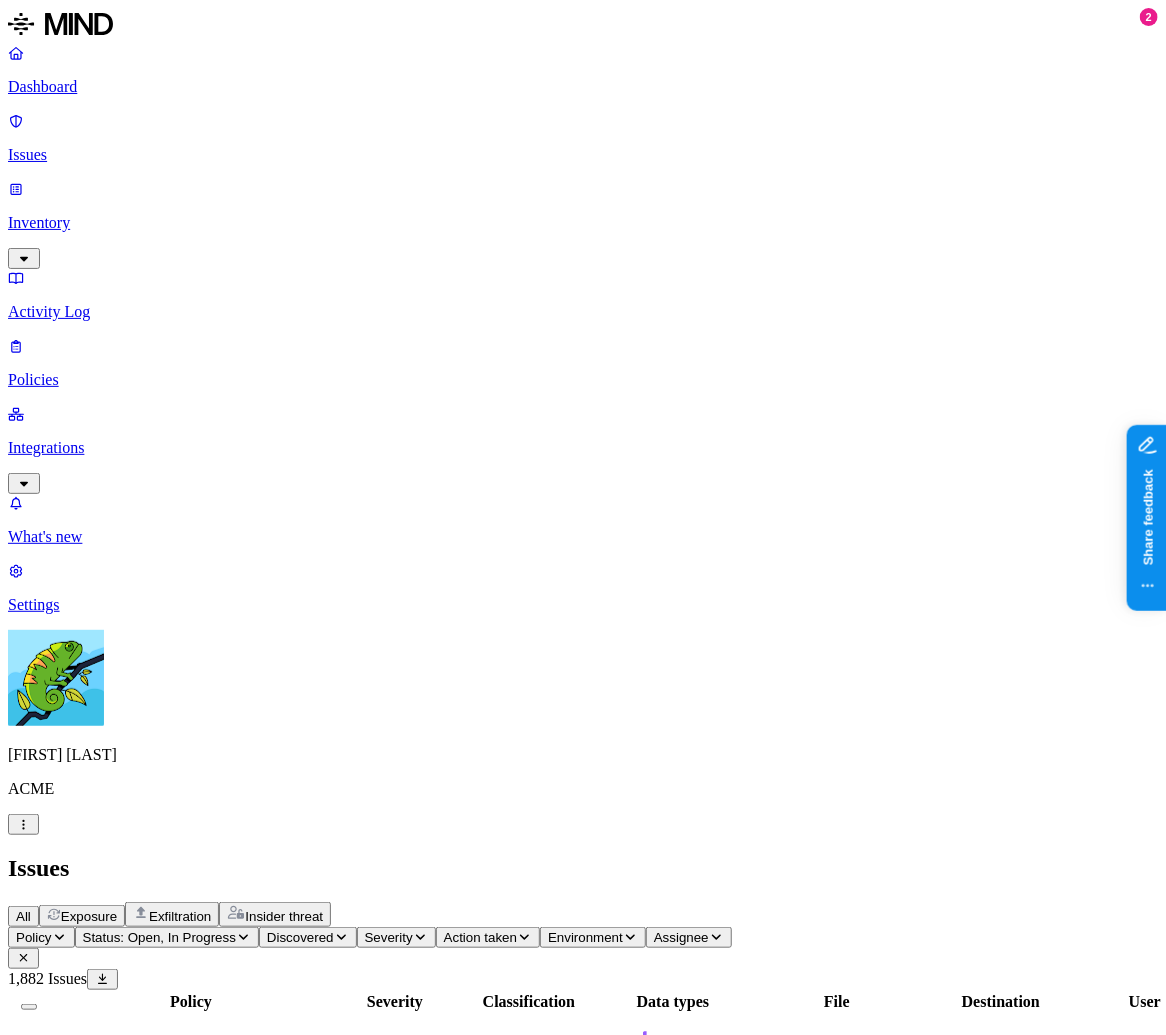 click on "Exposure" at bounding box center [82, 916] 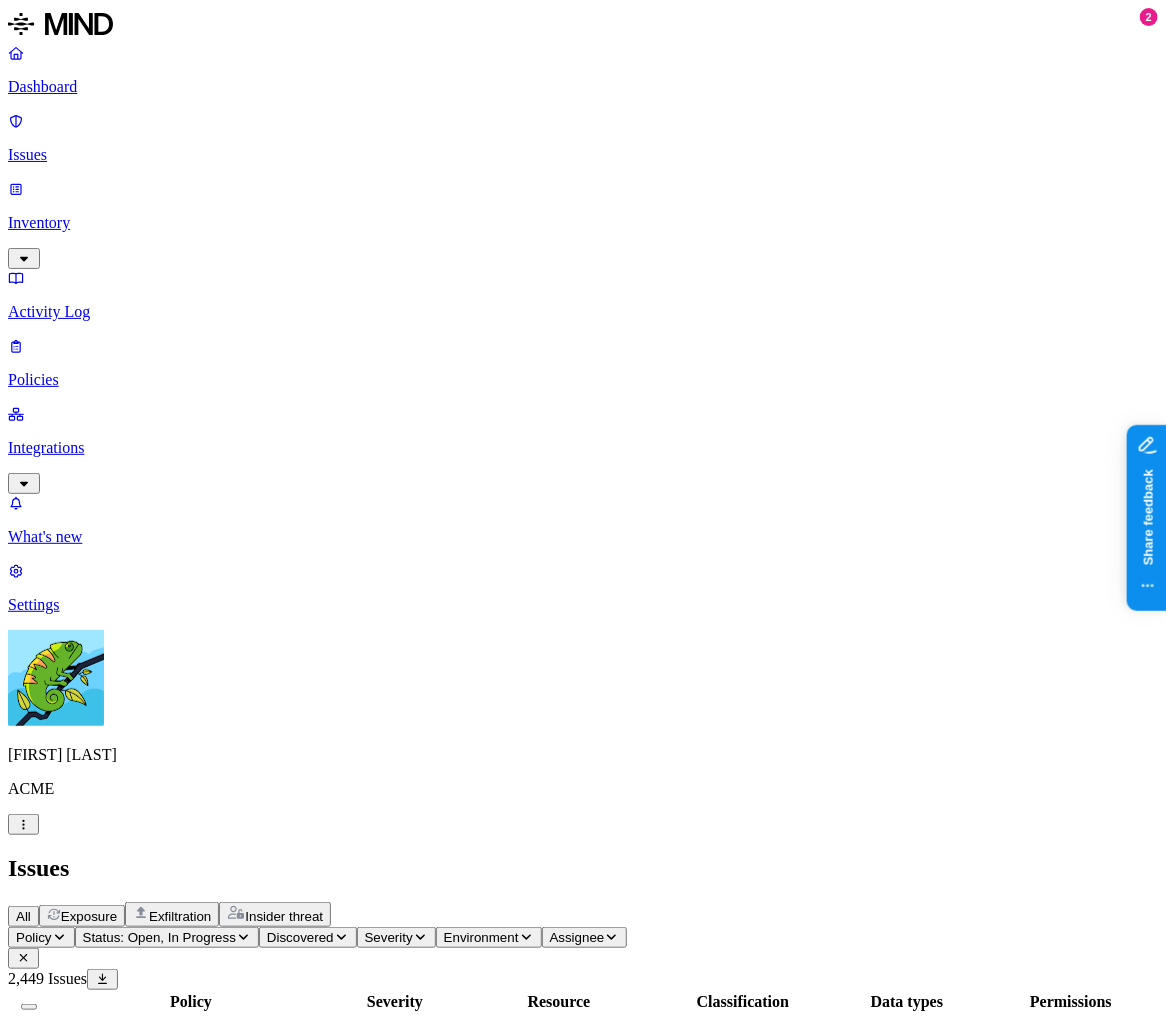 click on "All Exposure Exfiltration Insider threat" at bounding box center [583, 914] 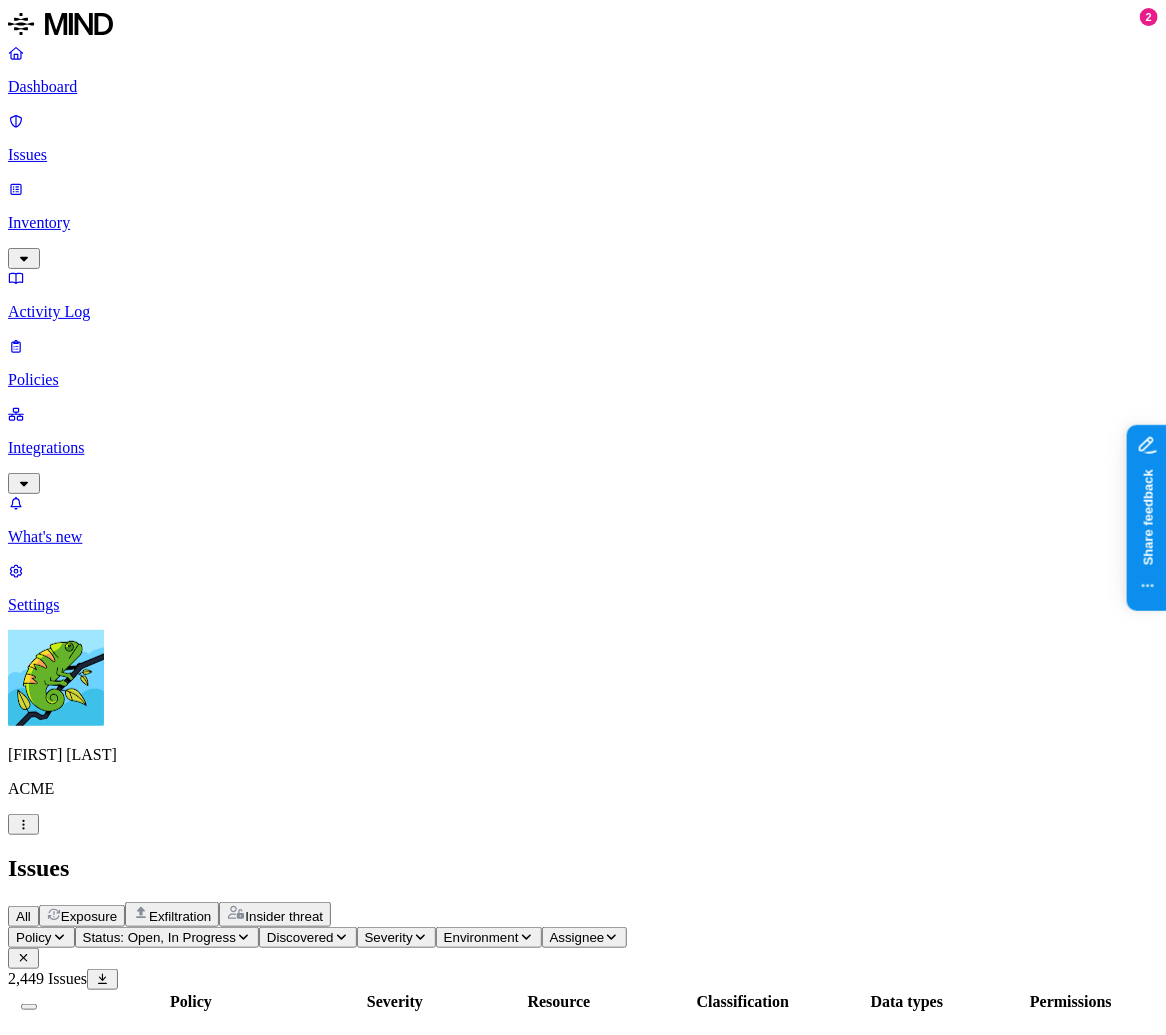 click on "Exfiltration" at bounding box center [172, 914] 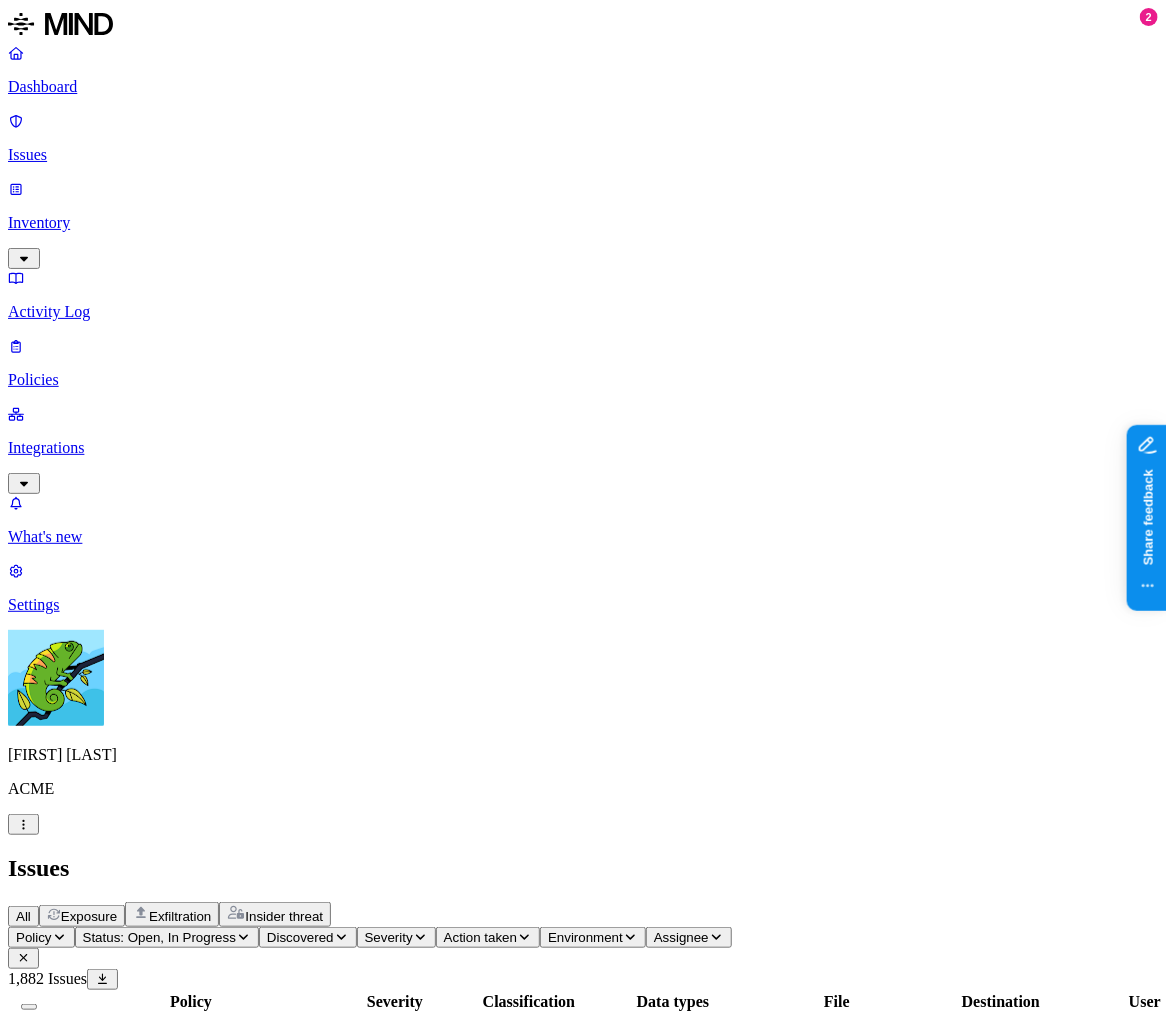 click on "All Exposure Exfiltration Insider threat" at bounding box center (583, 914) 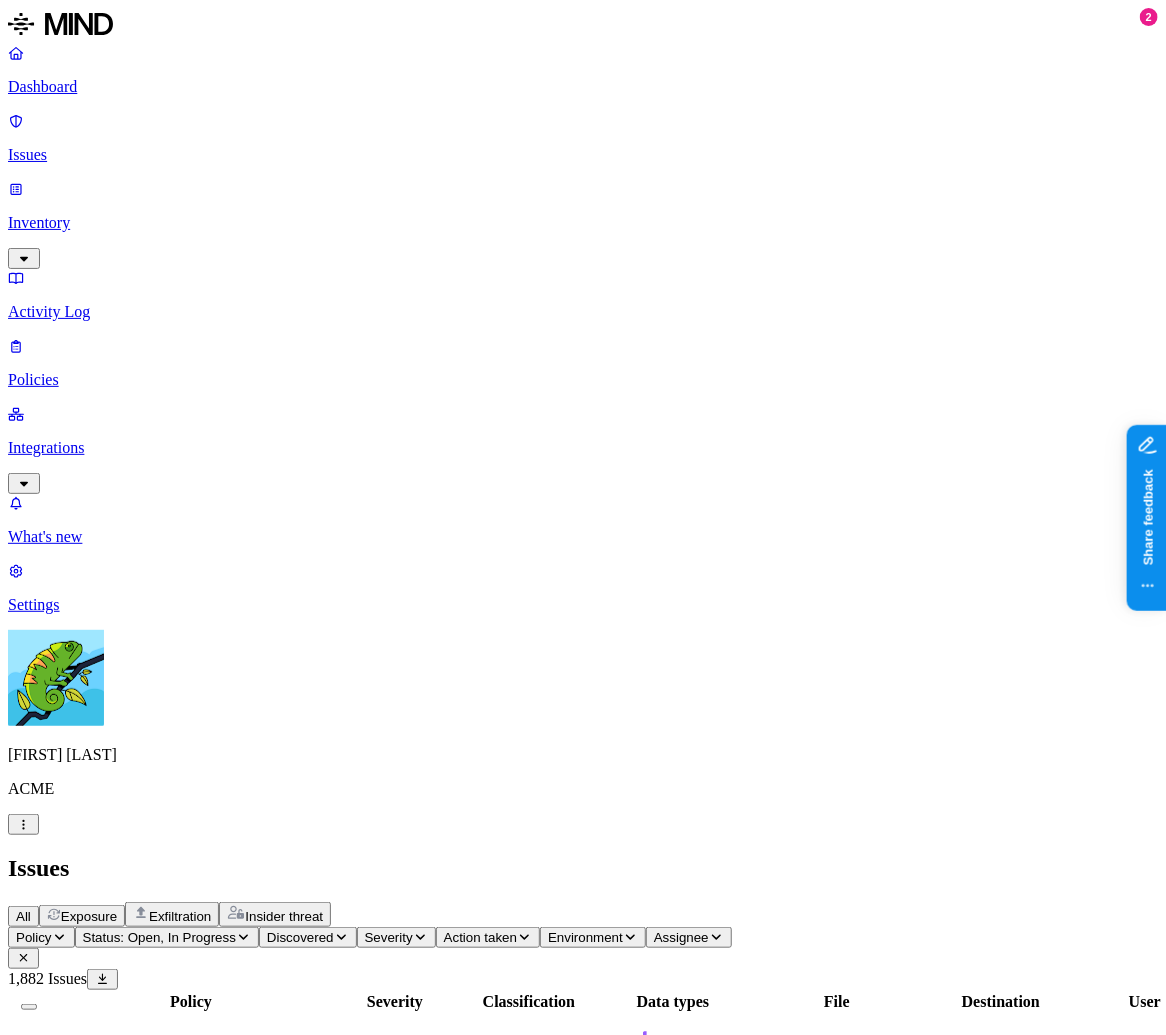 click on "Insider threat" at bounding box center [275, 914] 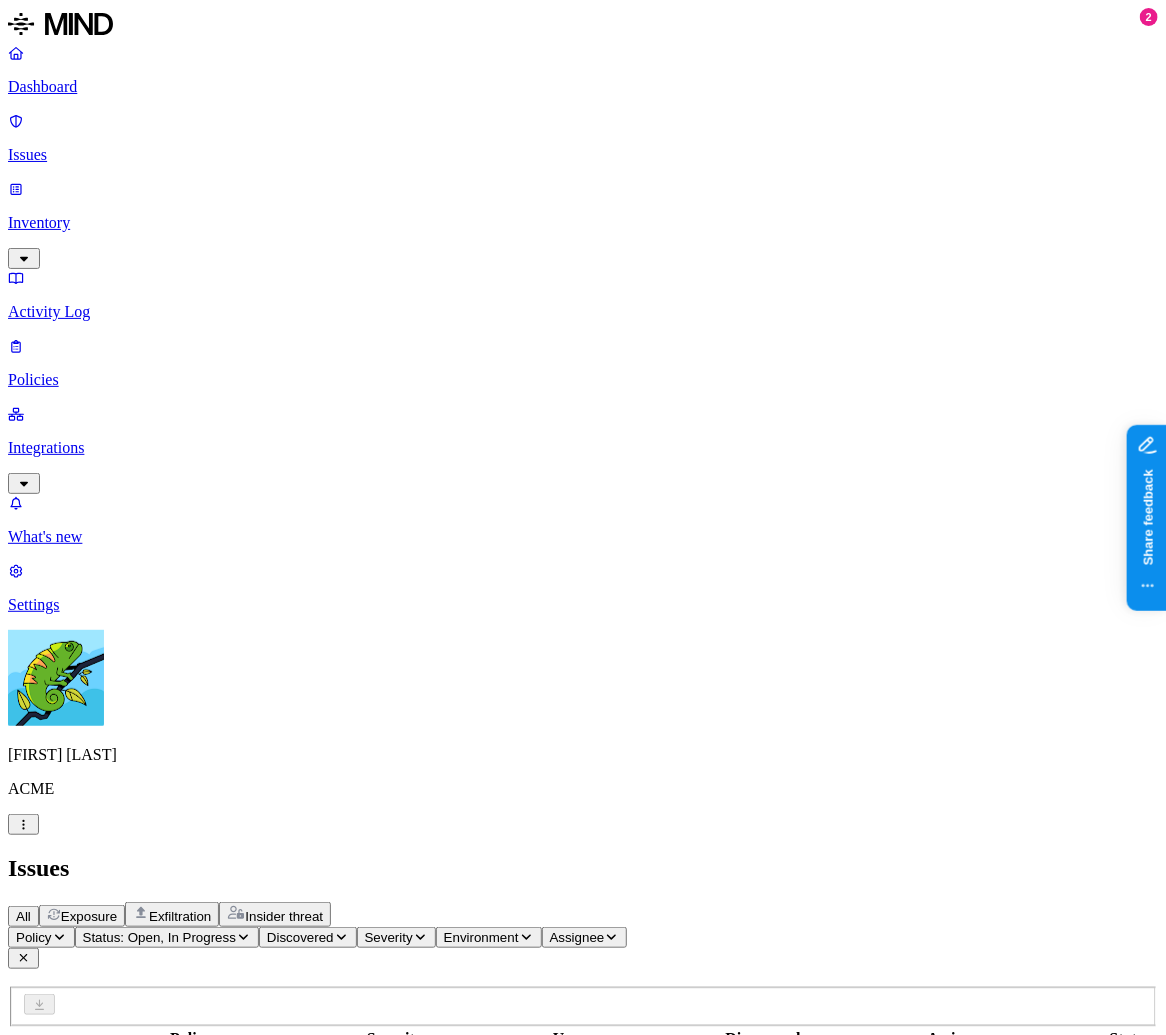 click on "Exfiltration" at bounding box center [180, 916] 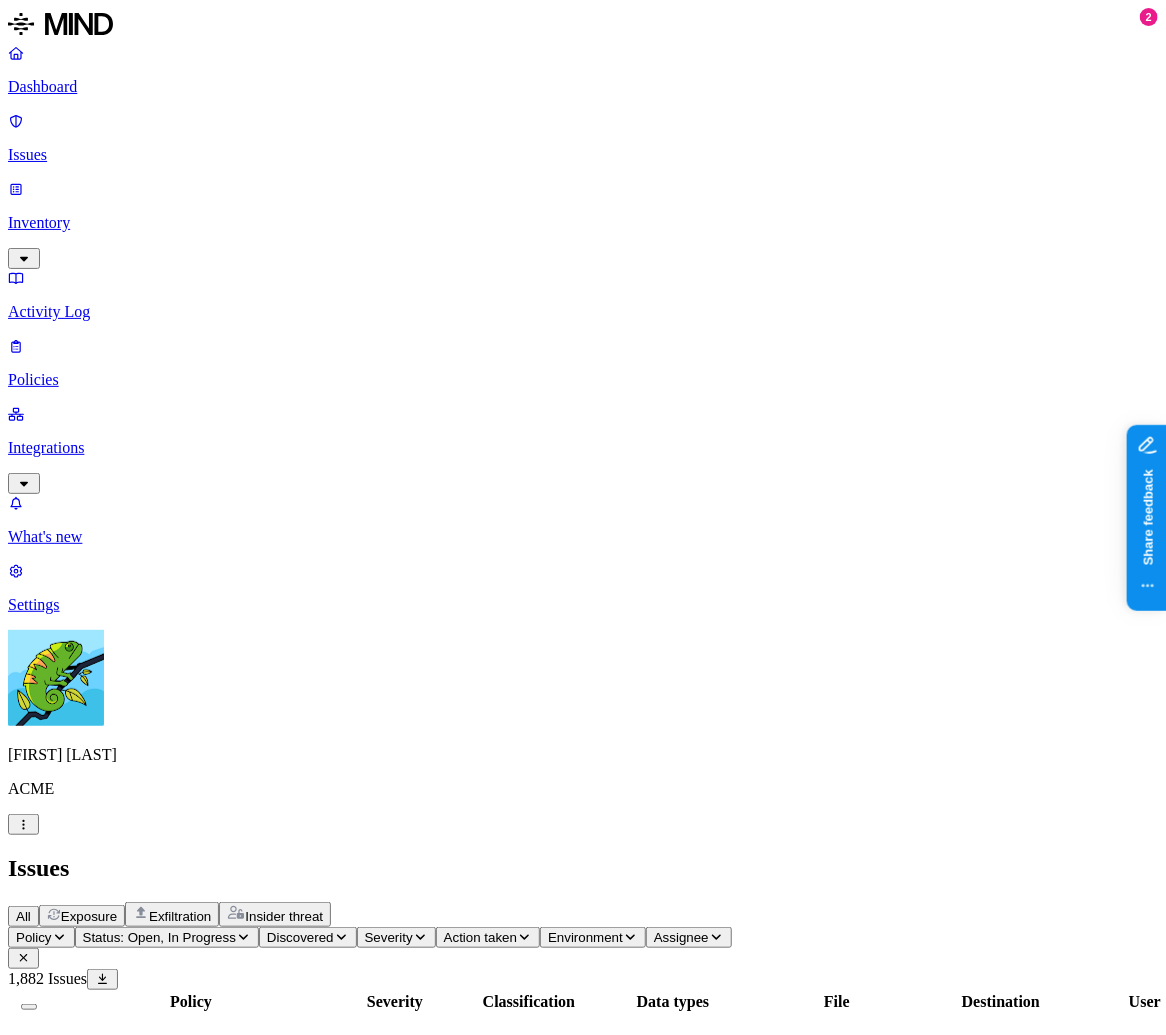 click on "Exposure" at bounding box center [89, 916] 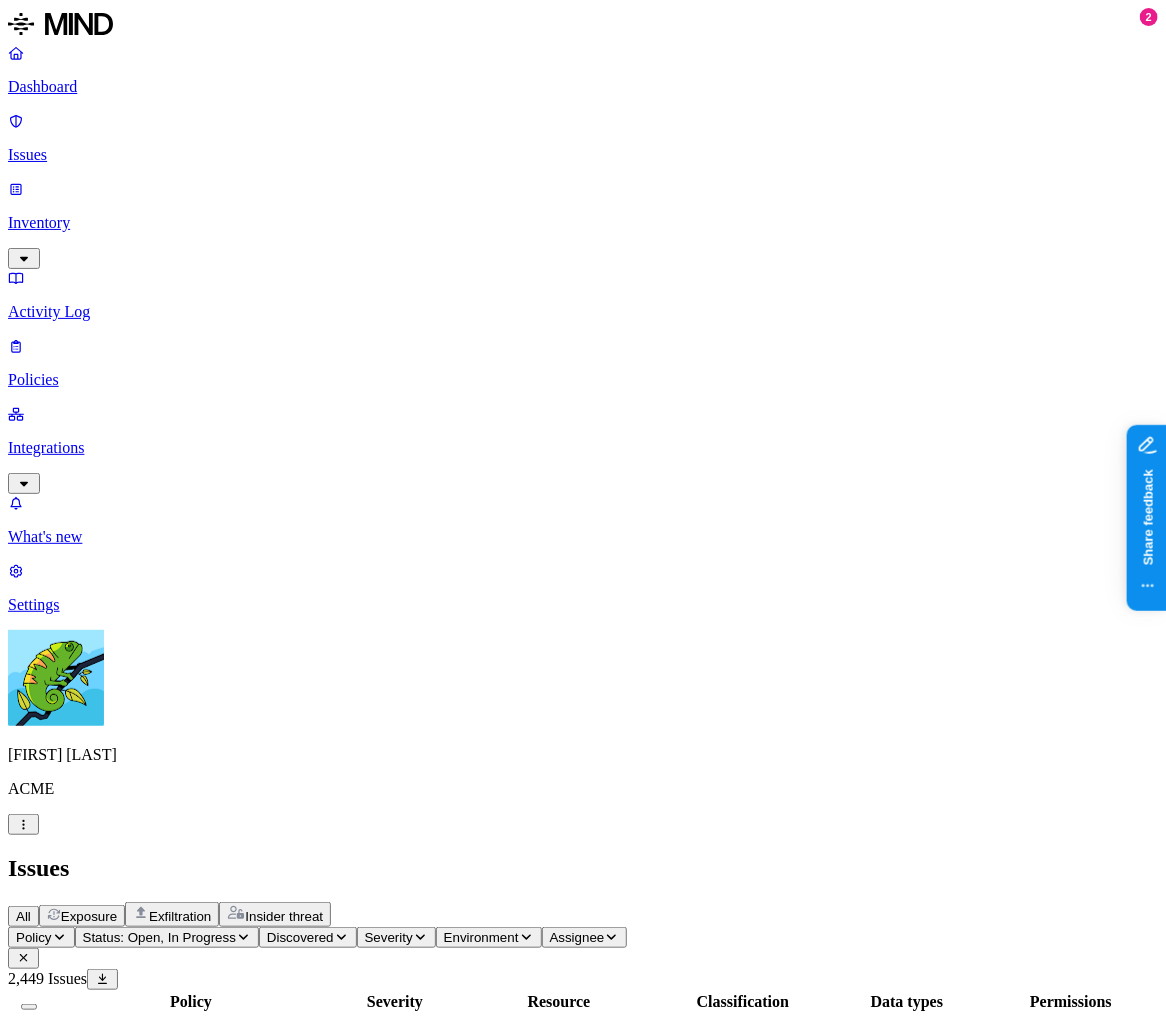 click on "All Exposure Exfiltration Insider threat" at bounding box center [583, 914] 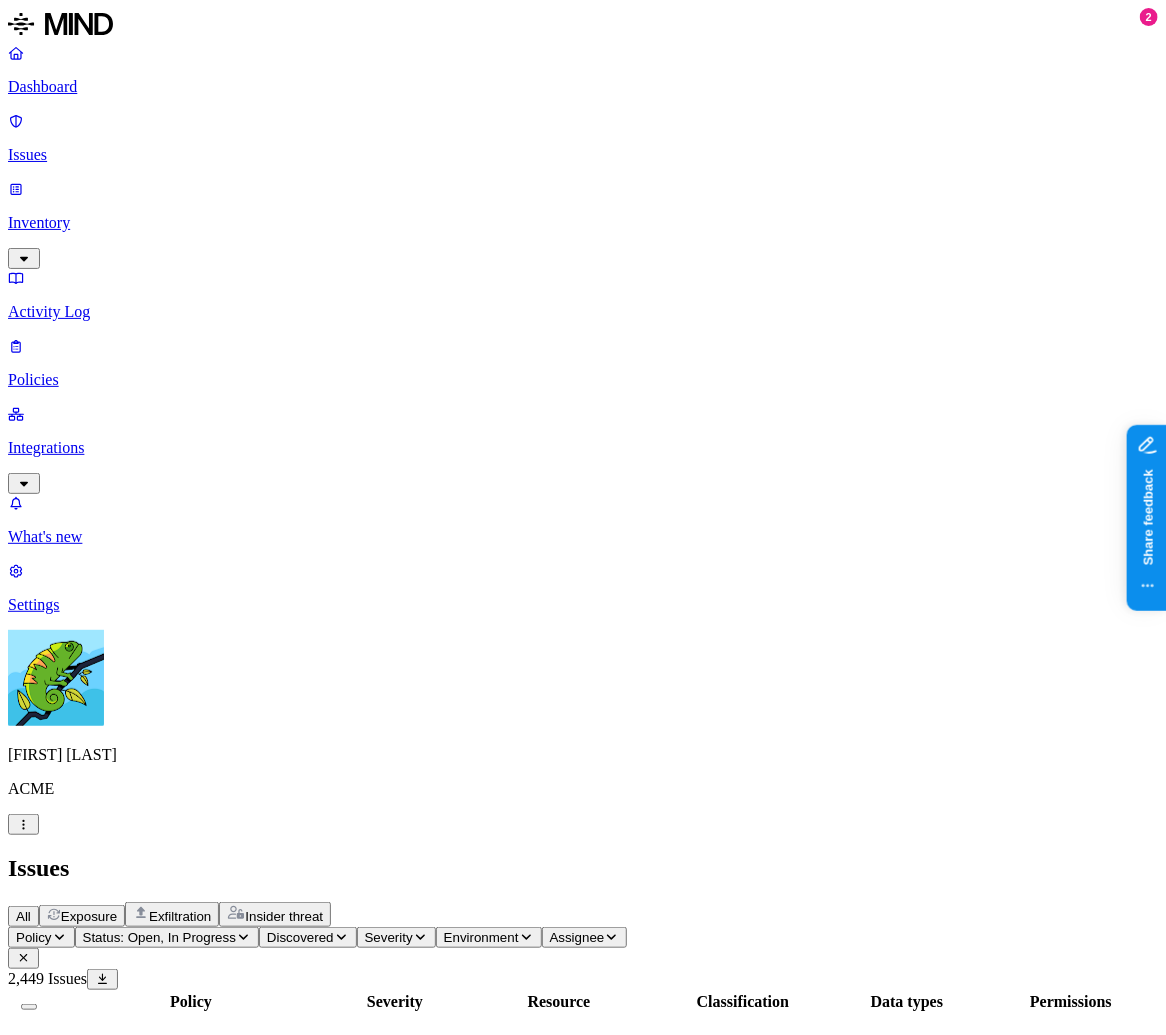 click on "All" at bounding box center [23, 916] 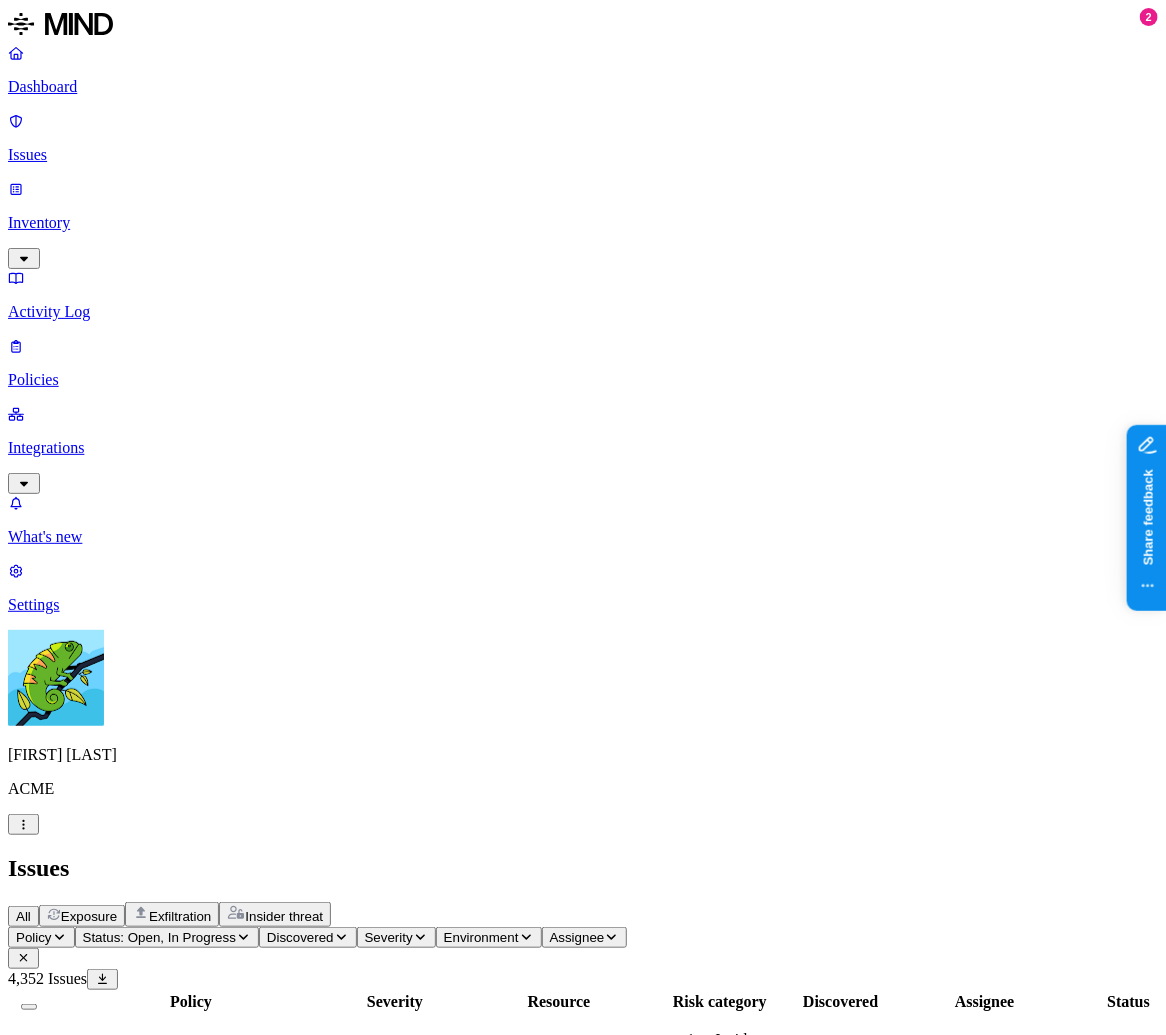 click on "Exfiltration" at bounding box center (180, 916) 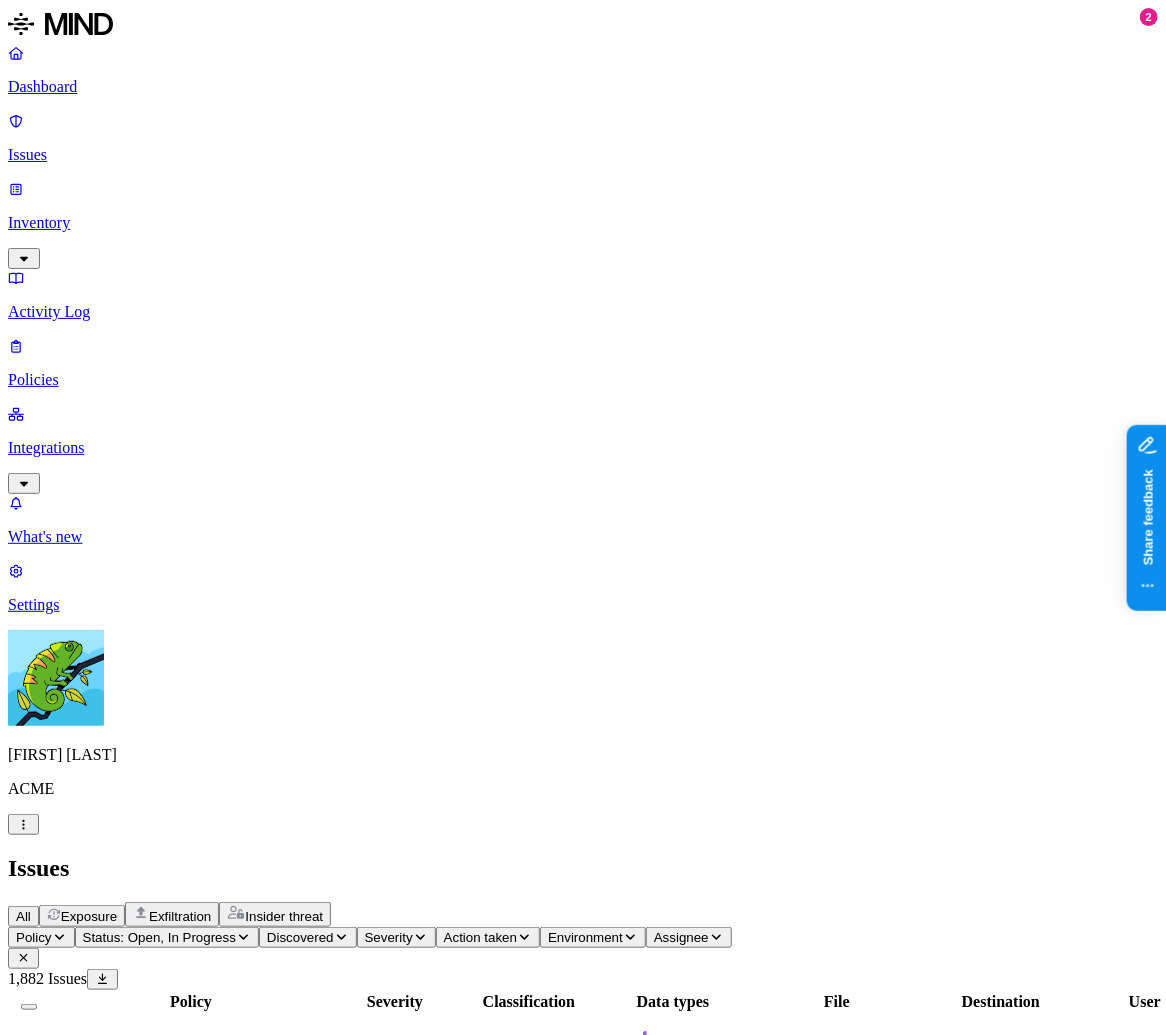 click on "Secret upload to web" at bounding box center [191, 1059] 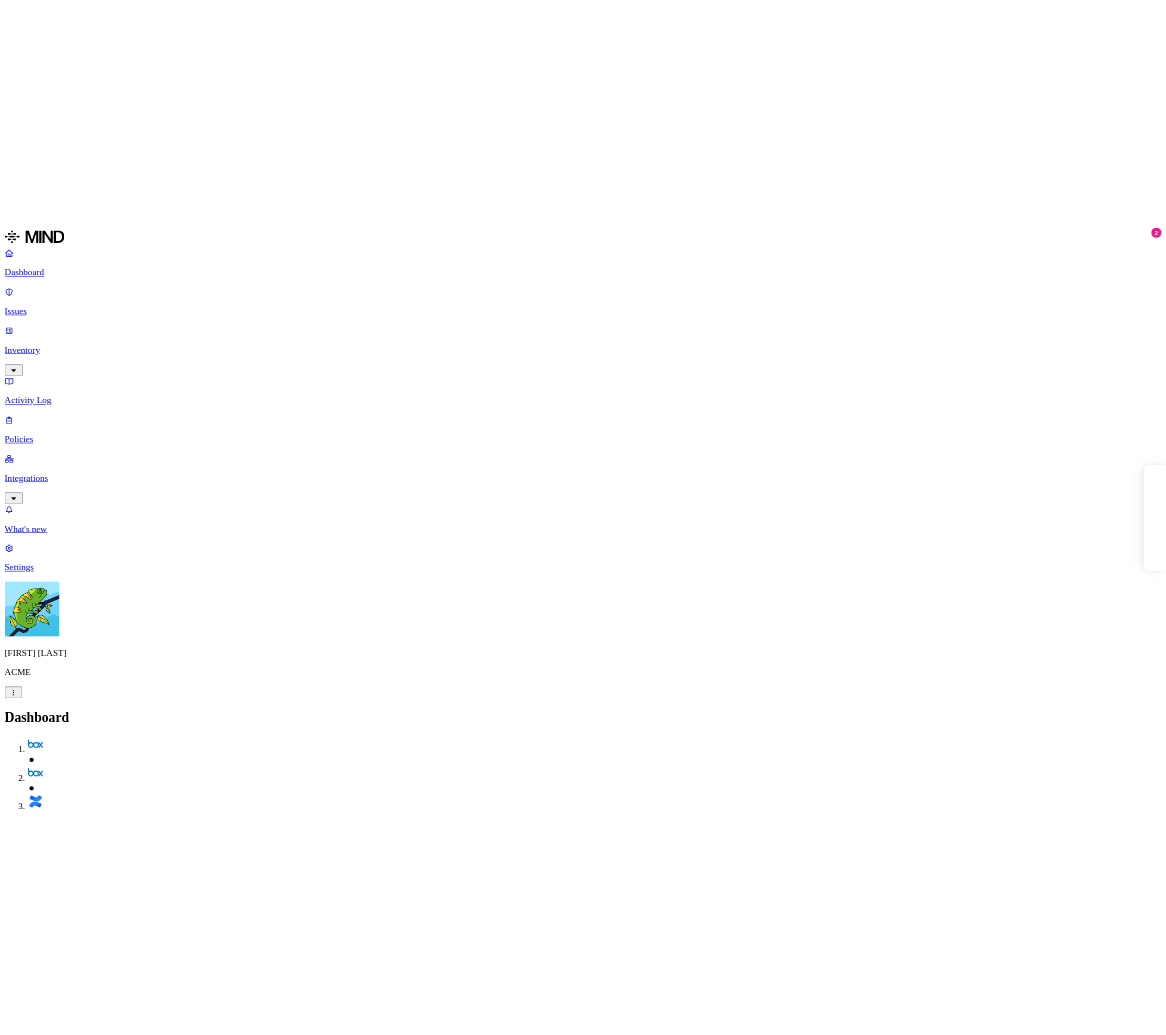 scroll, scrollTop: 0, scrollLeft: 0, axis: both 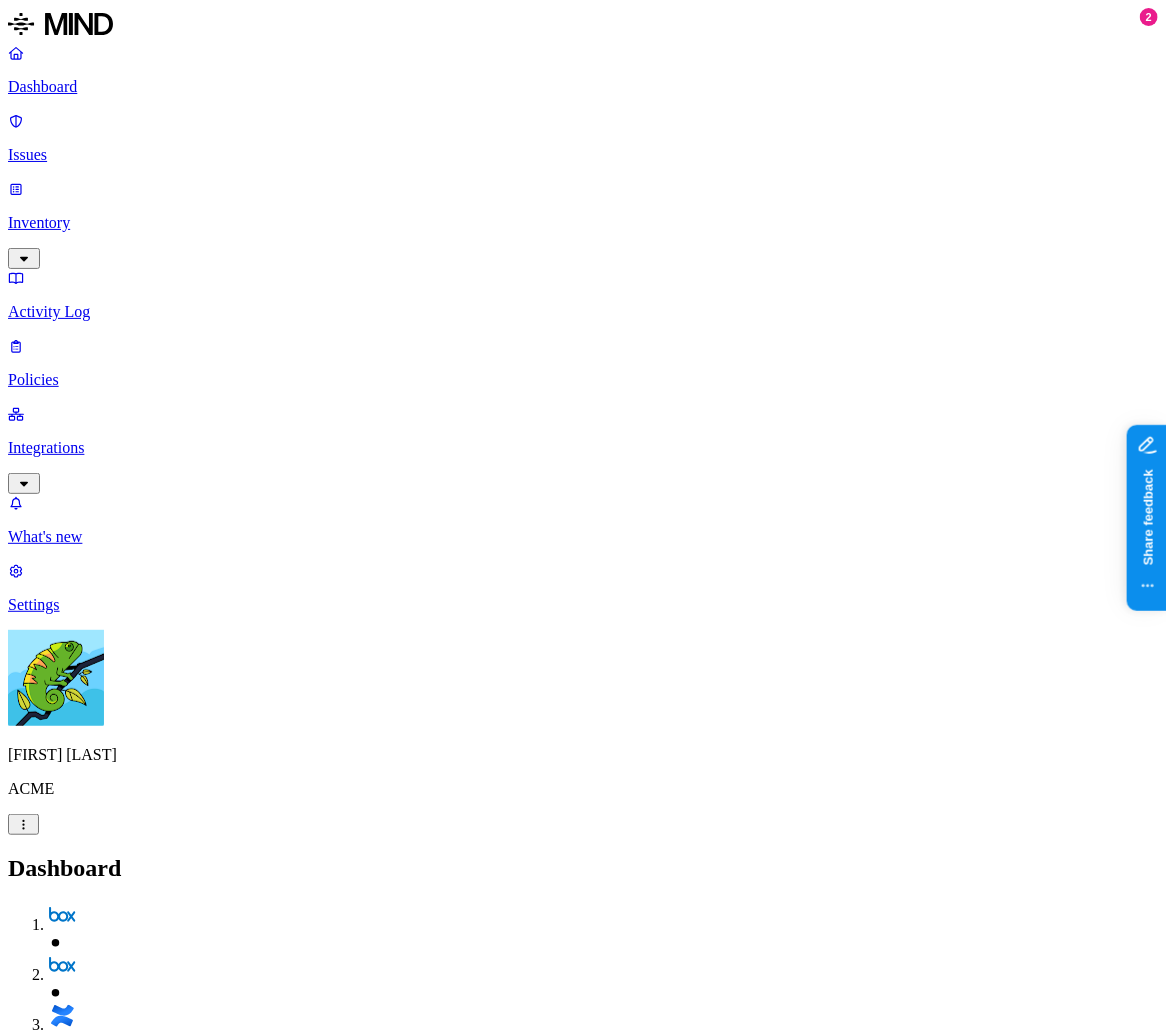 click on "Dashboard Issues Inventory Activity Log Policies Integrations What's new 2 Settings" at bounding box center (583, 329) 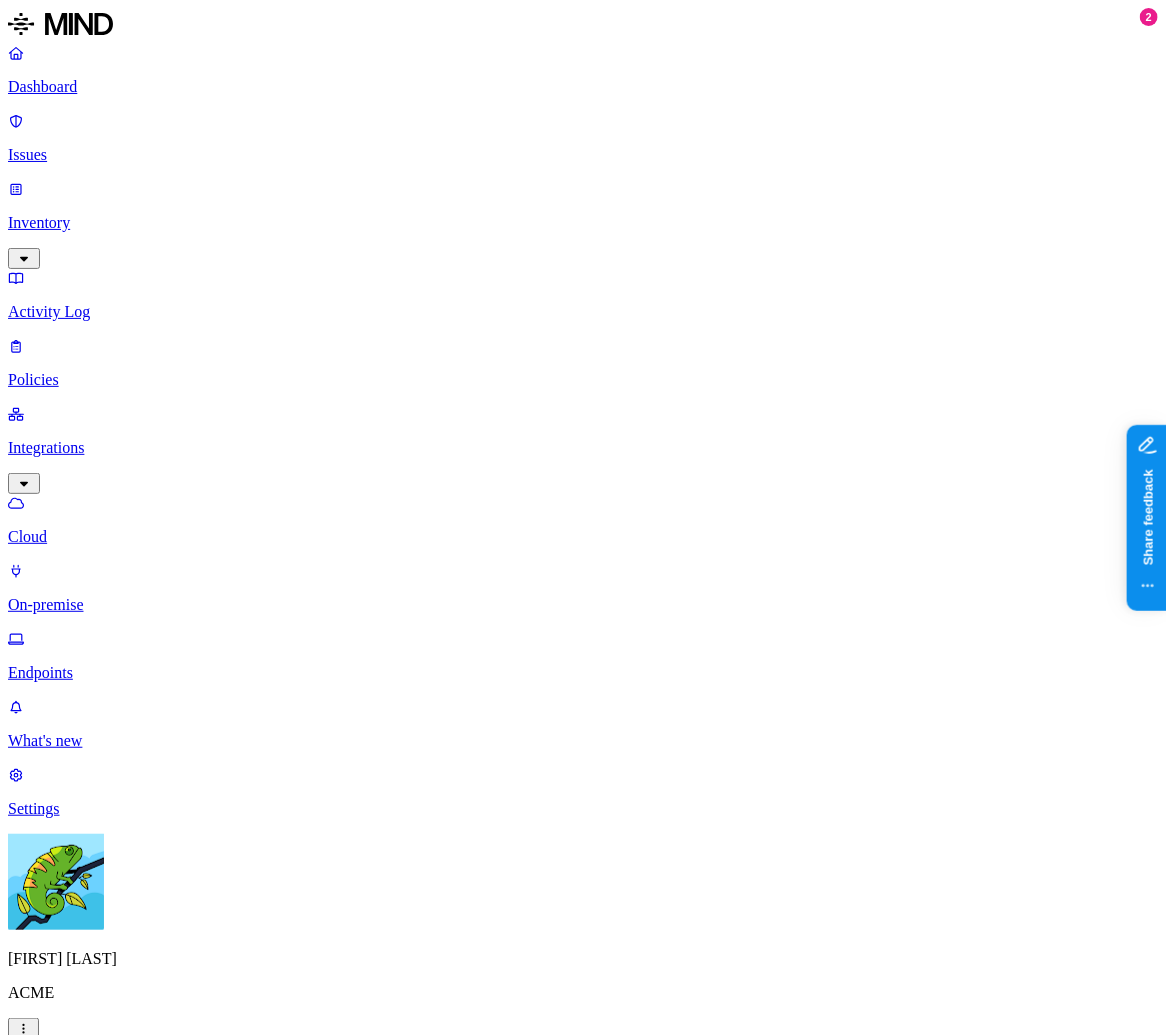 click on "On-premise" at bounding box center (583, 588) 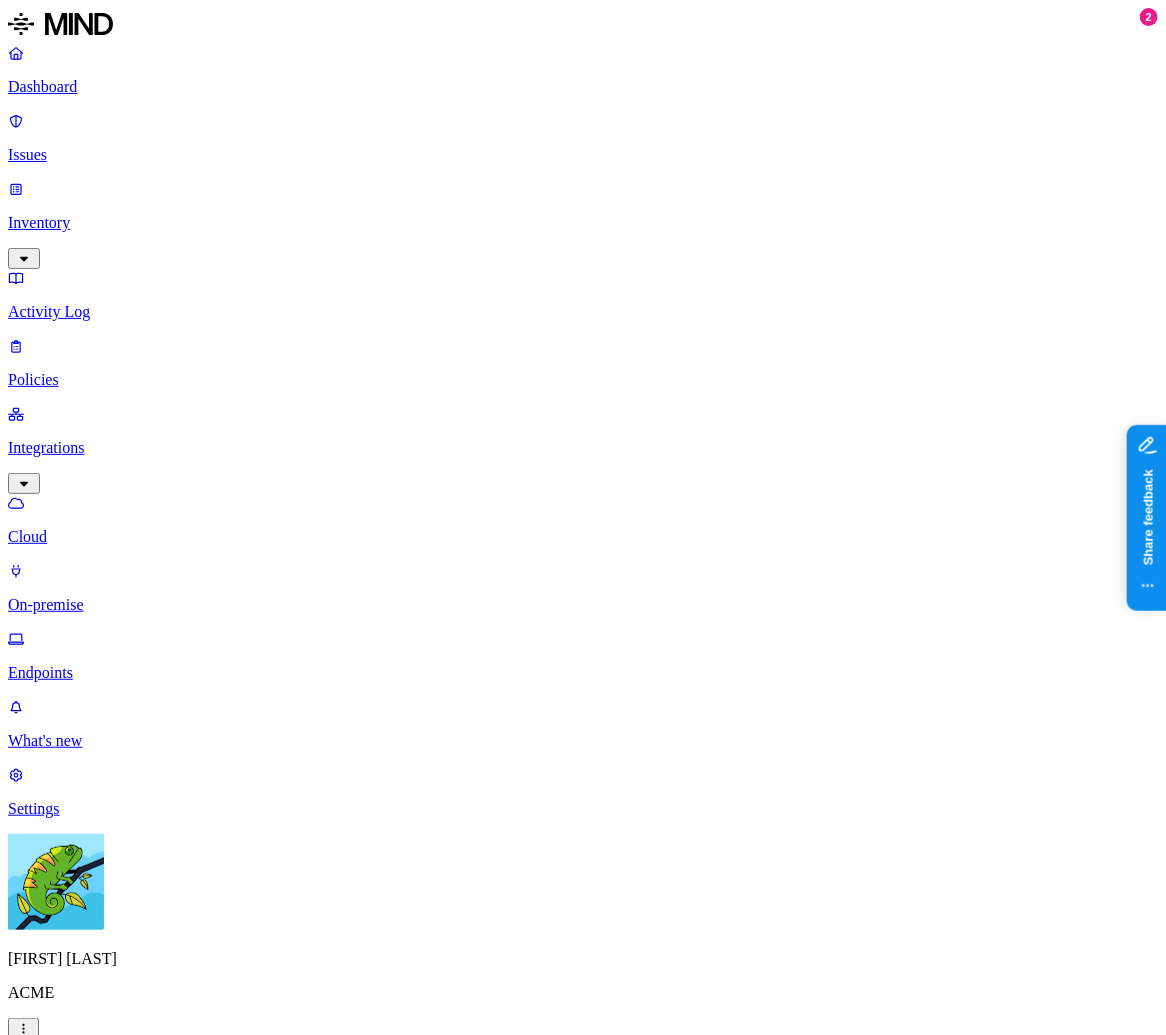 click on "Dashboard Issues Inventory Activity Log Policies Integrations Cloud On-premise Endpoints What's new 2 Settings" at bounding box center (583, 431) 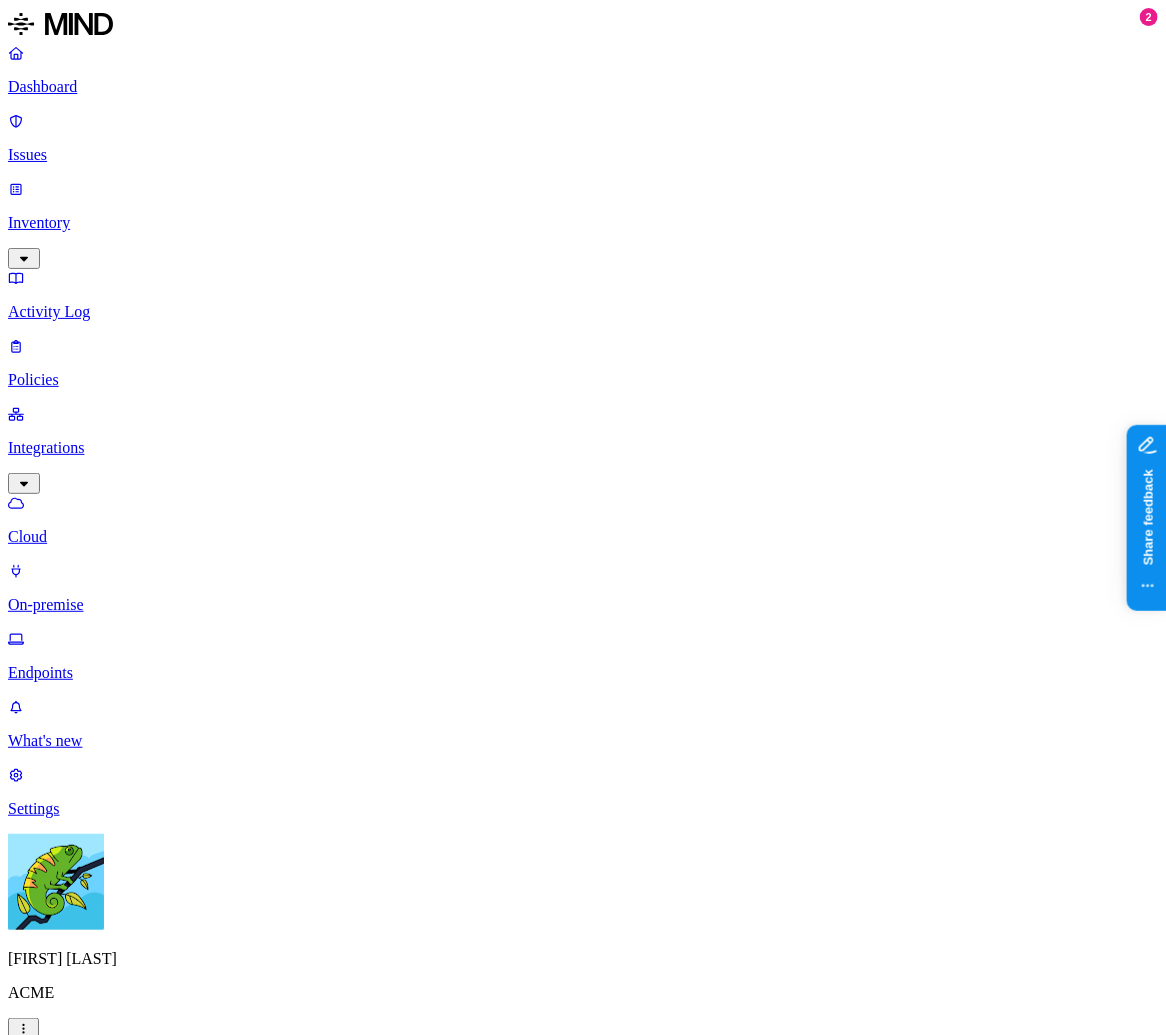 click on "Cloud" at bounding box center (583, 537) 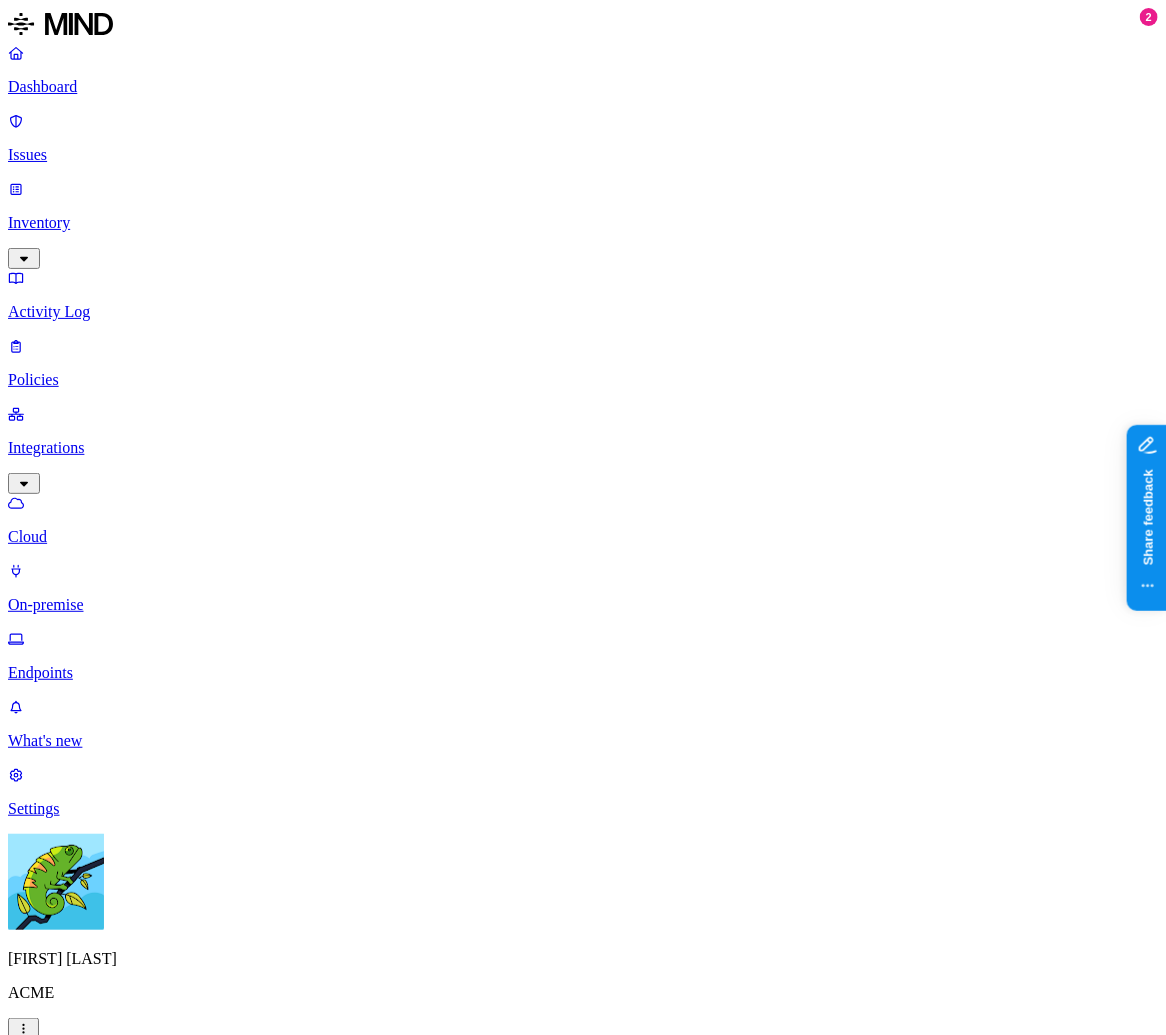 click on "Cloud" at bounding box center (583, 537) 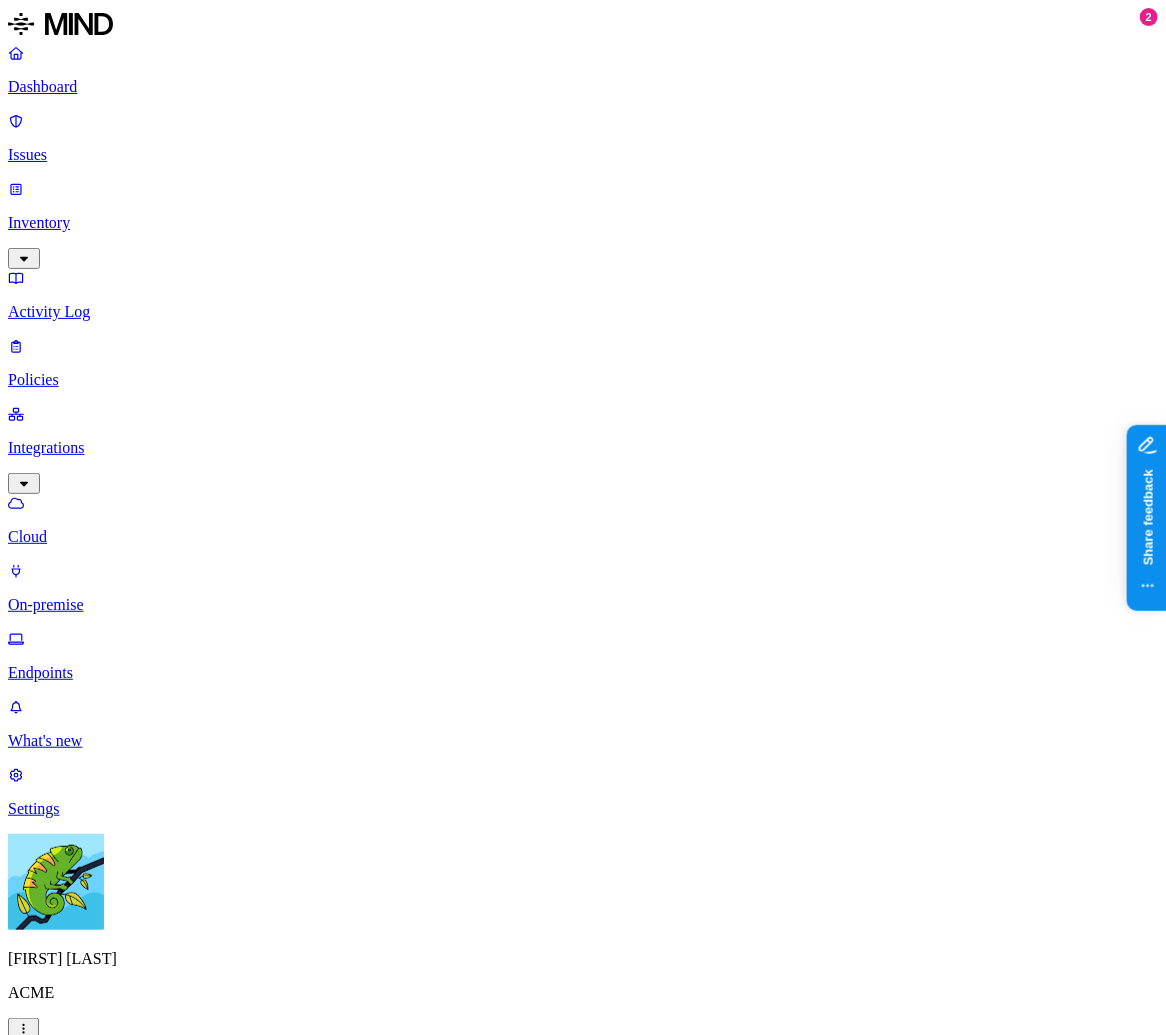 click on "On-premise" at bounding box center [583, 605] 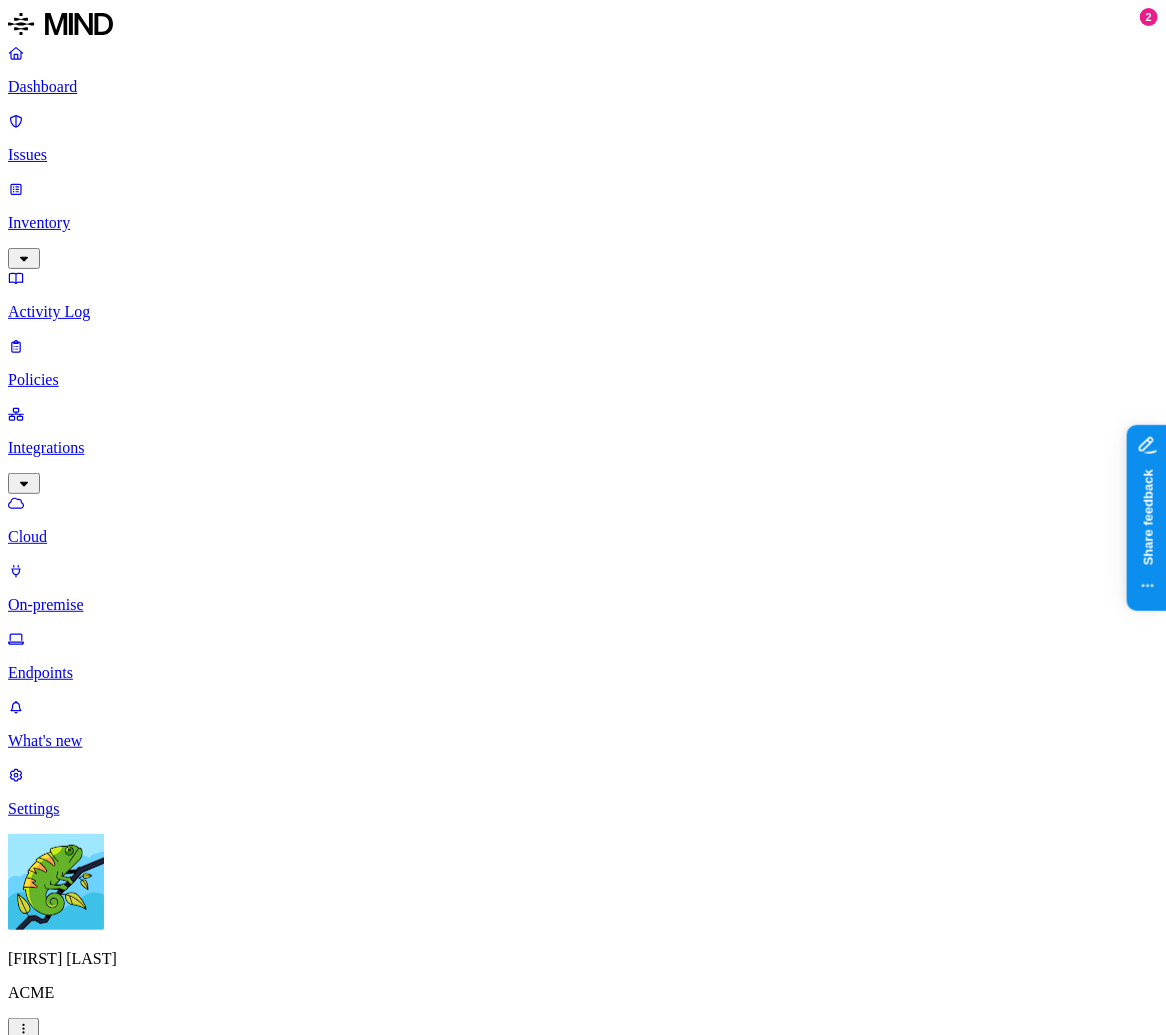 click on "Cloud" at bounding box center [583, 520] 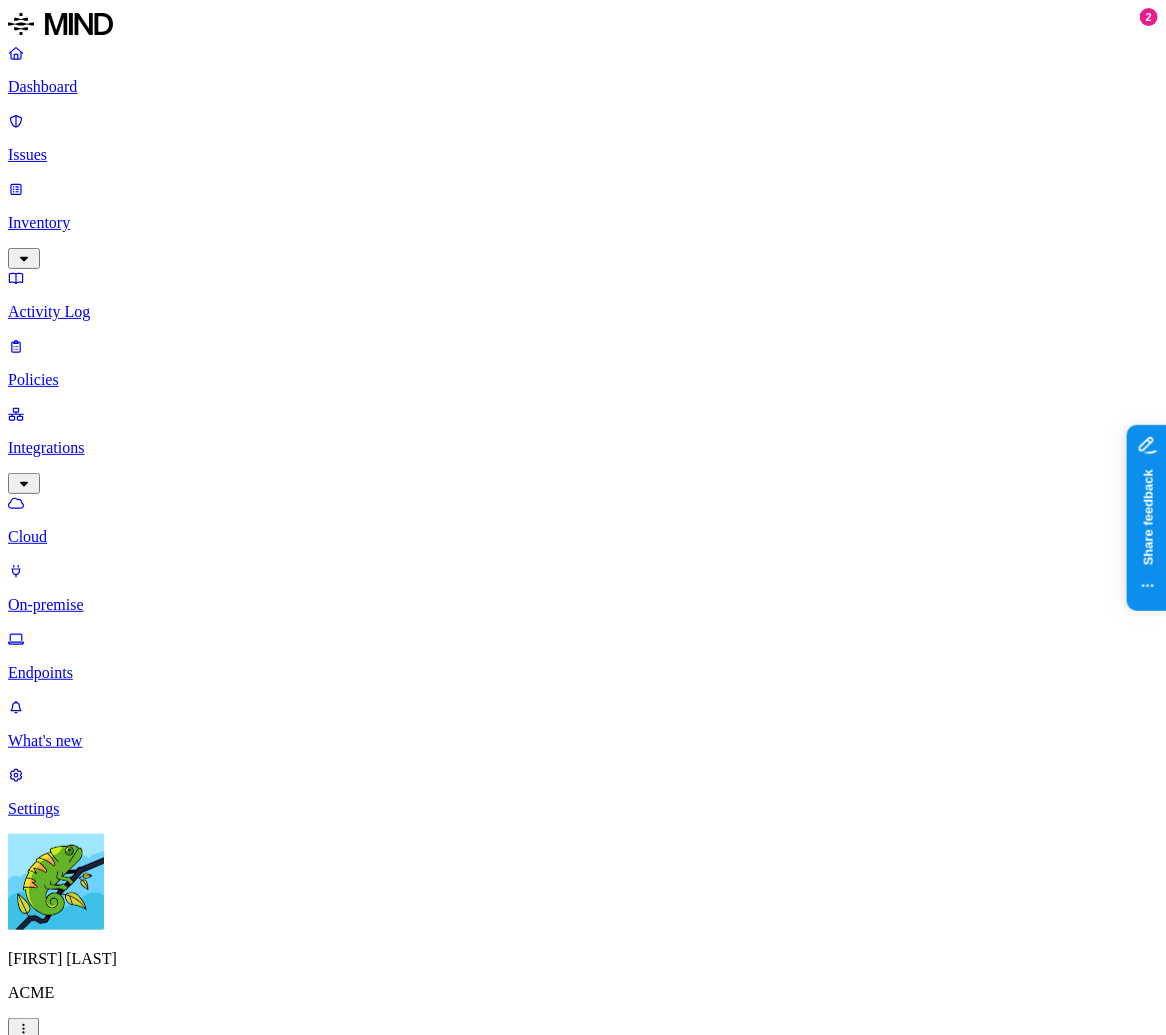 click on "Cloud" at bounding box center (583, 520) 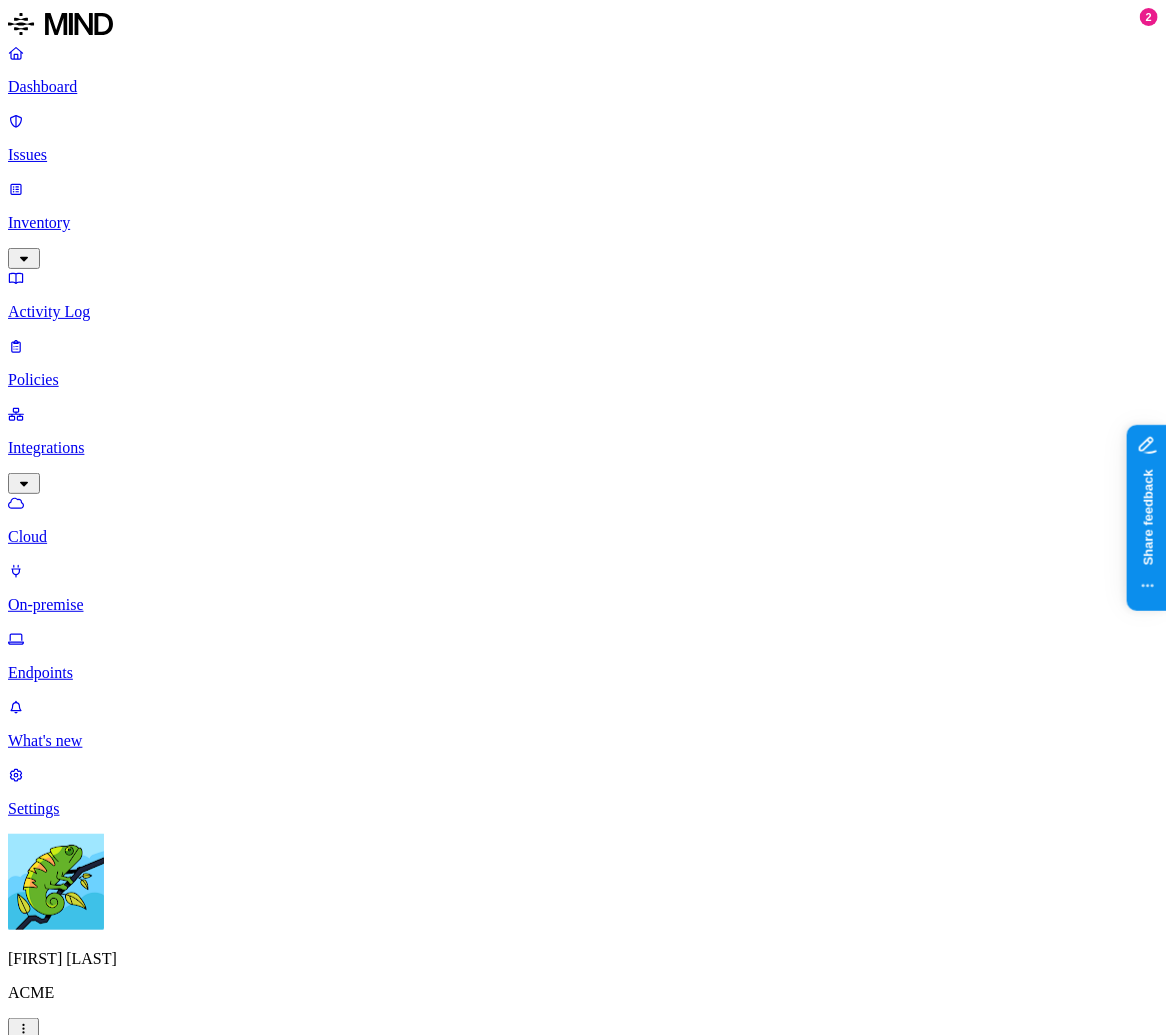 click on "Cloud" at bounding box center [583, 520] 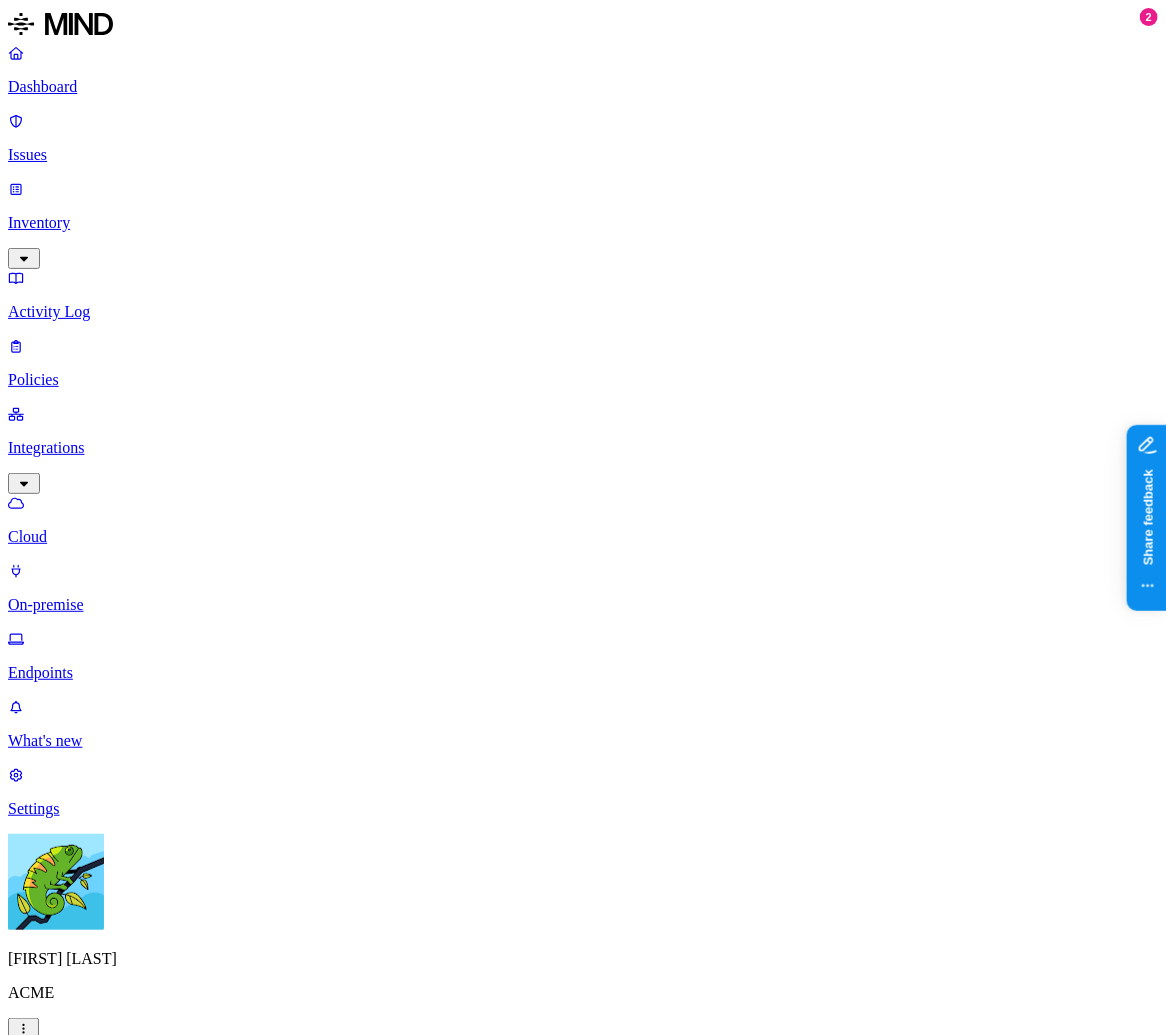 drag, startPoint x: 1153, startPoint y: 900, endPoint x: 1163, endPoint y: 907, distance: 12.206555 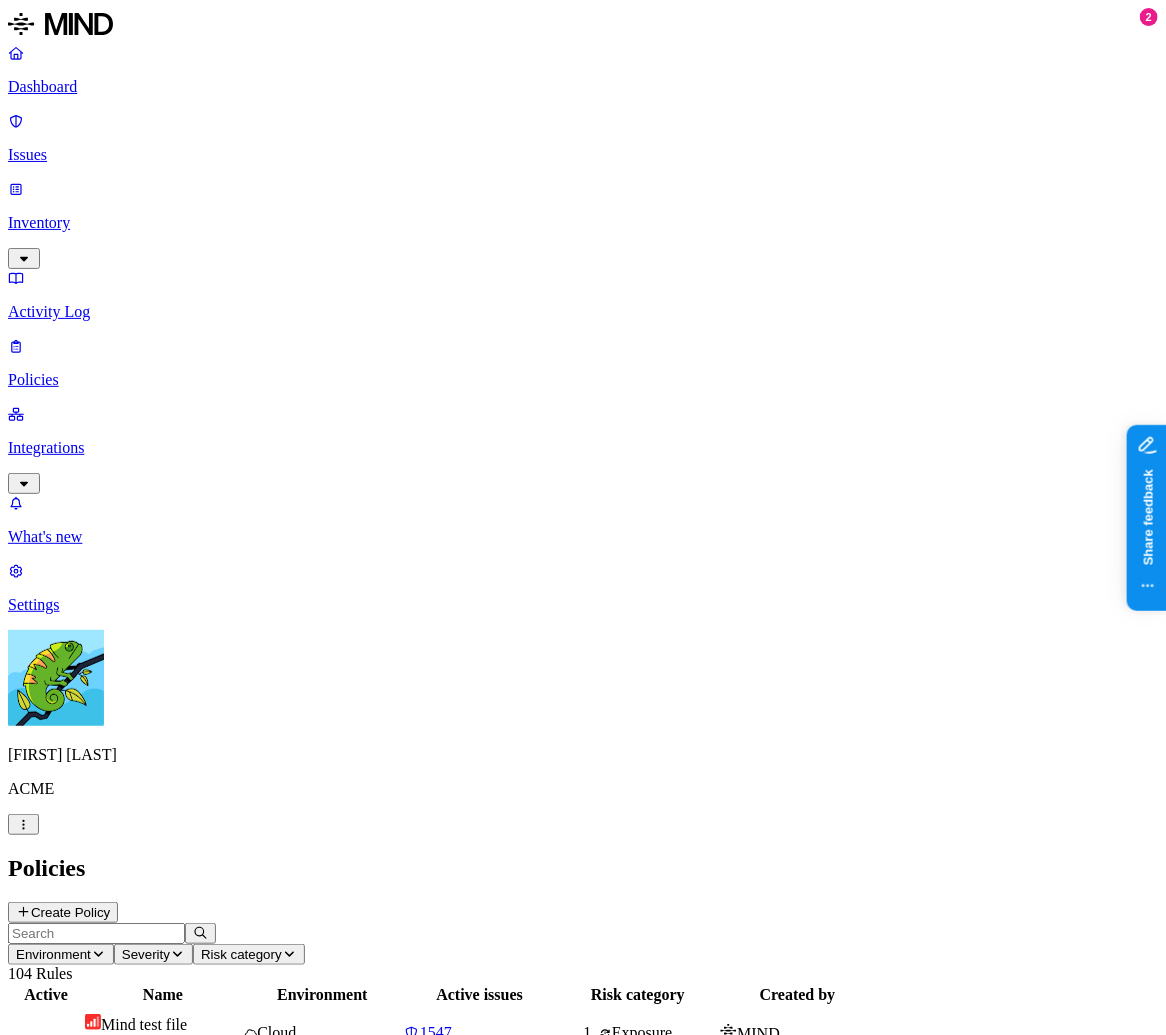 click on "Integrations" at bounding box center [583, 448] 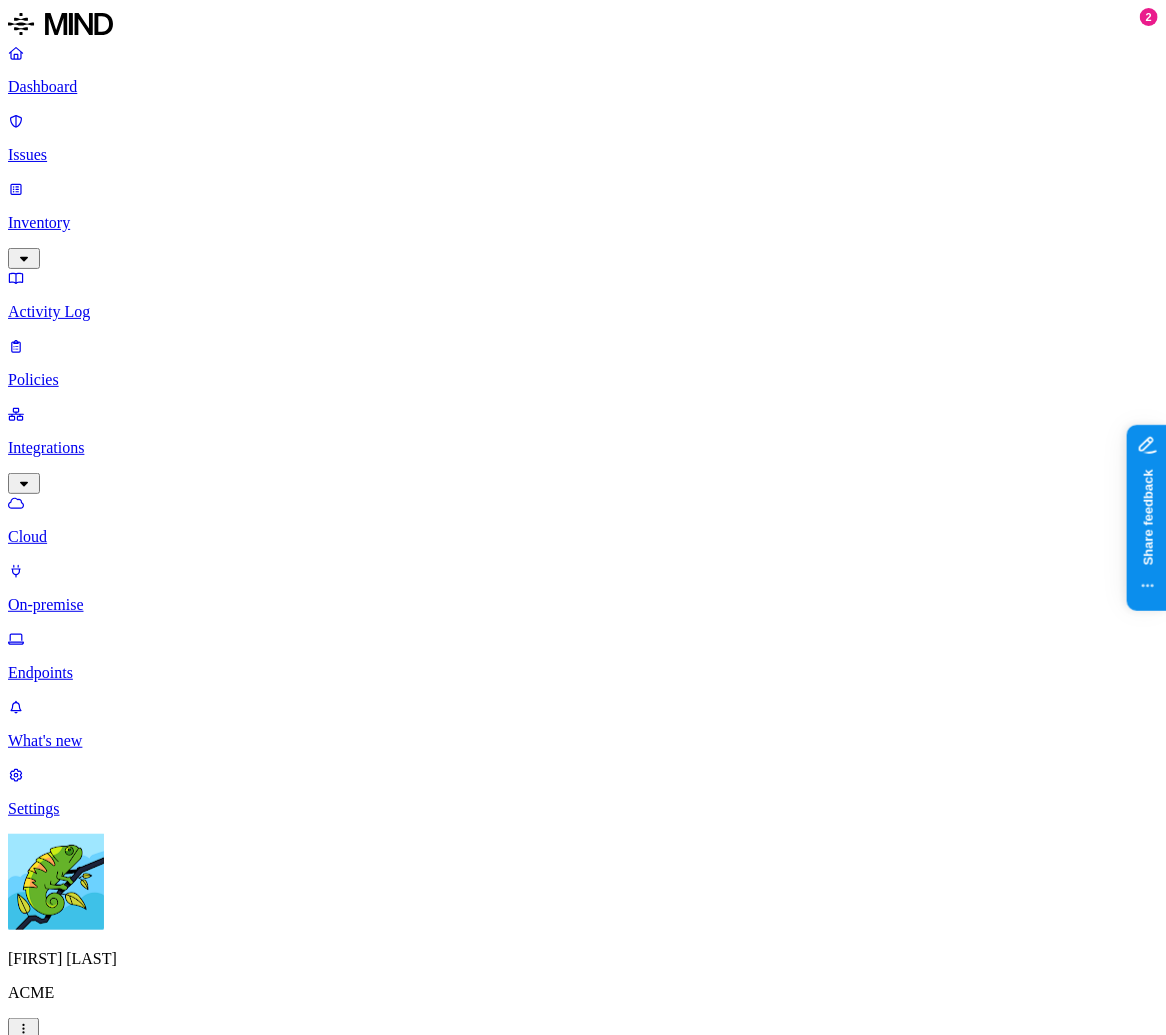 click on "Policies" at bounding box center [583, 380] 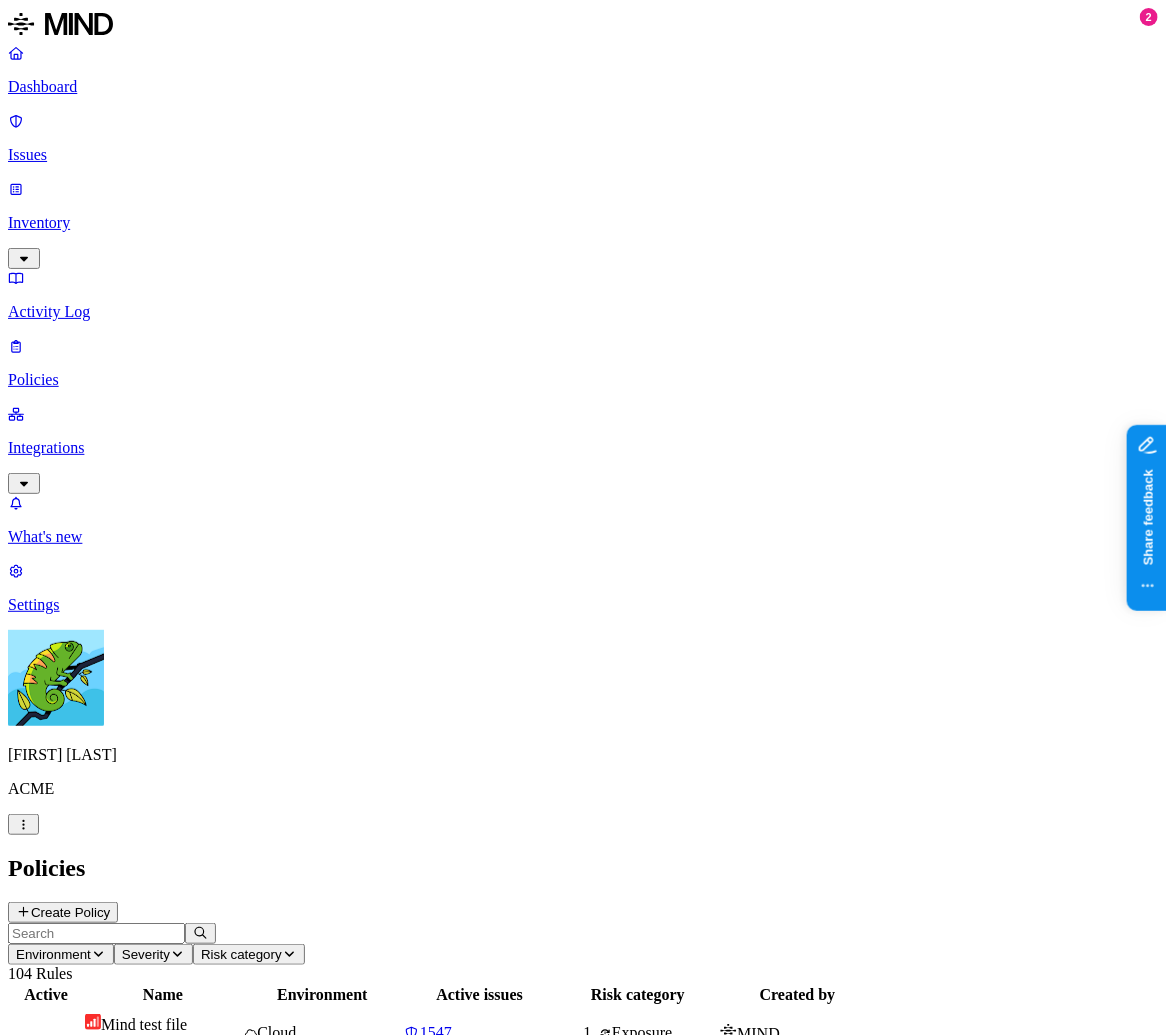 click on "Integrations" at bounding box center (583, 448) 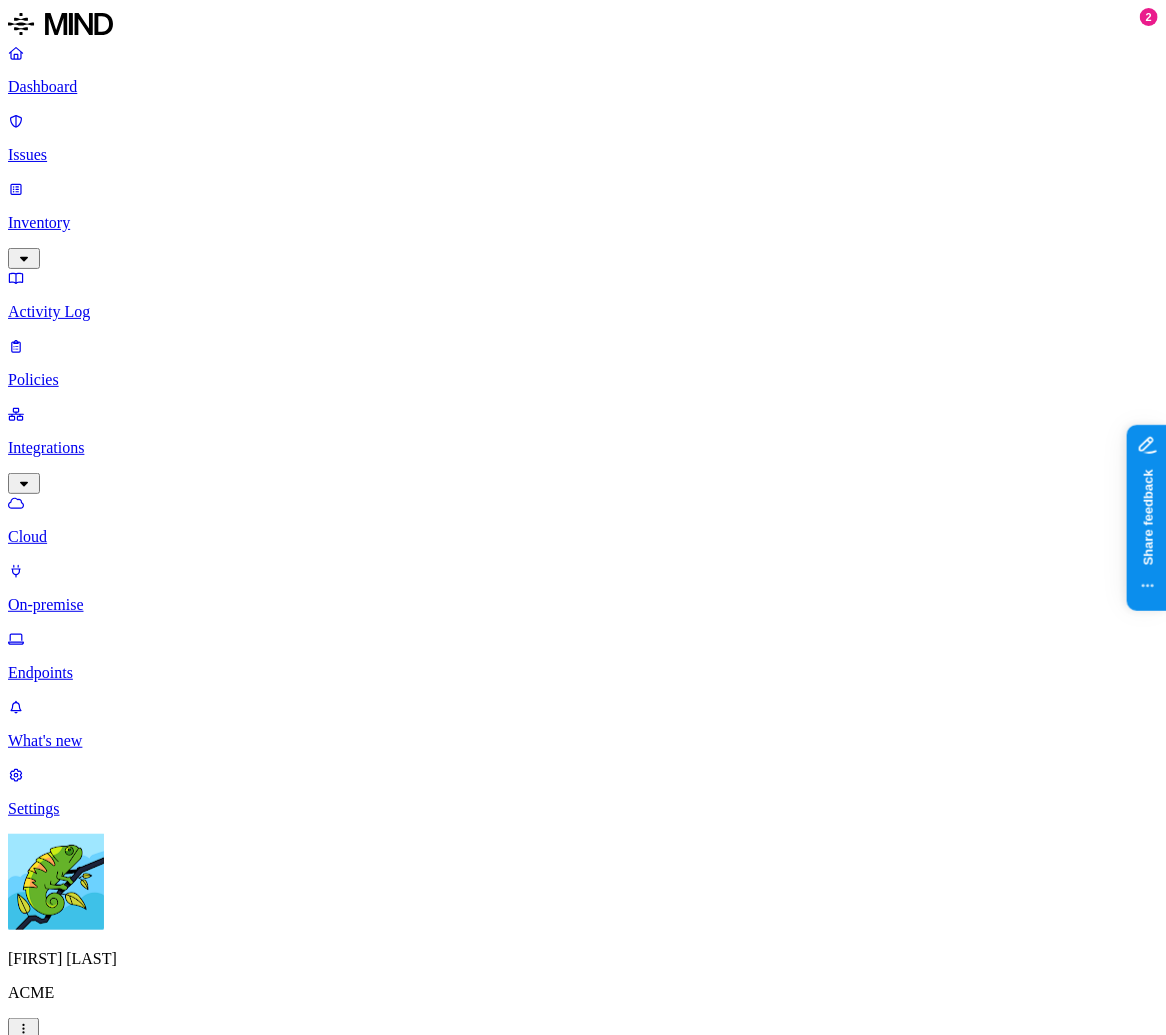 click on "On-premise" at bounding box center (583, 605) 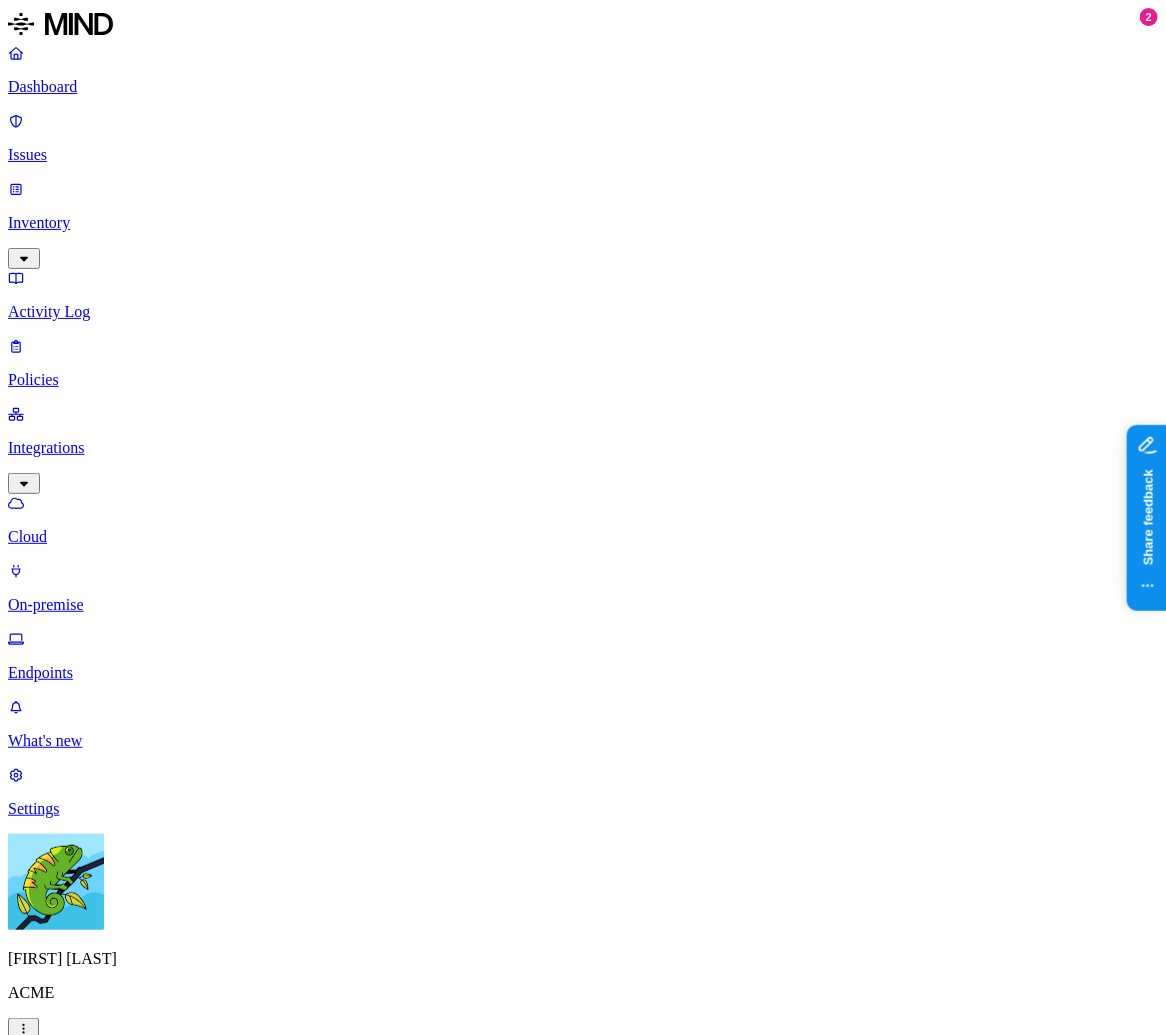 click on "Policies" at bounding box center [583, 380] 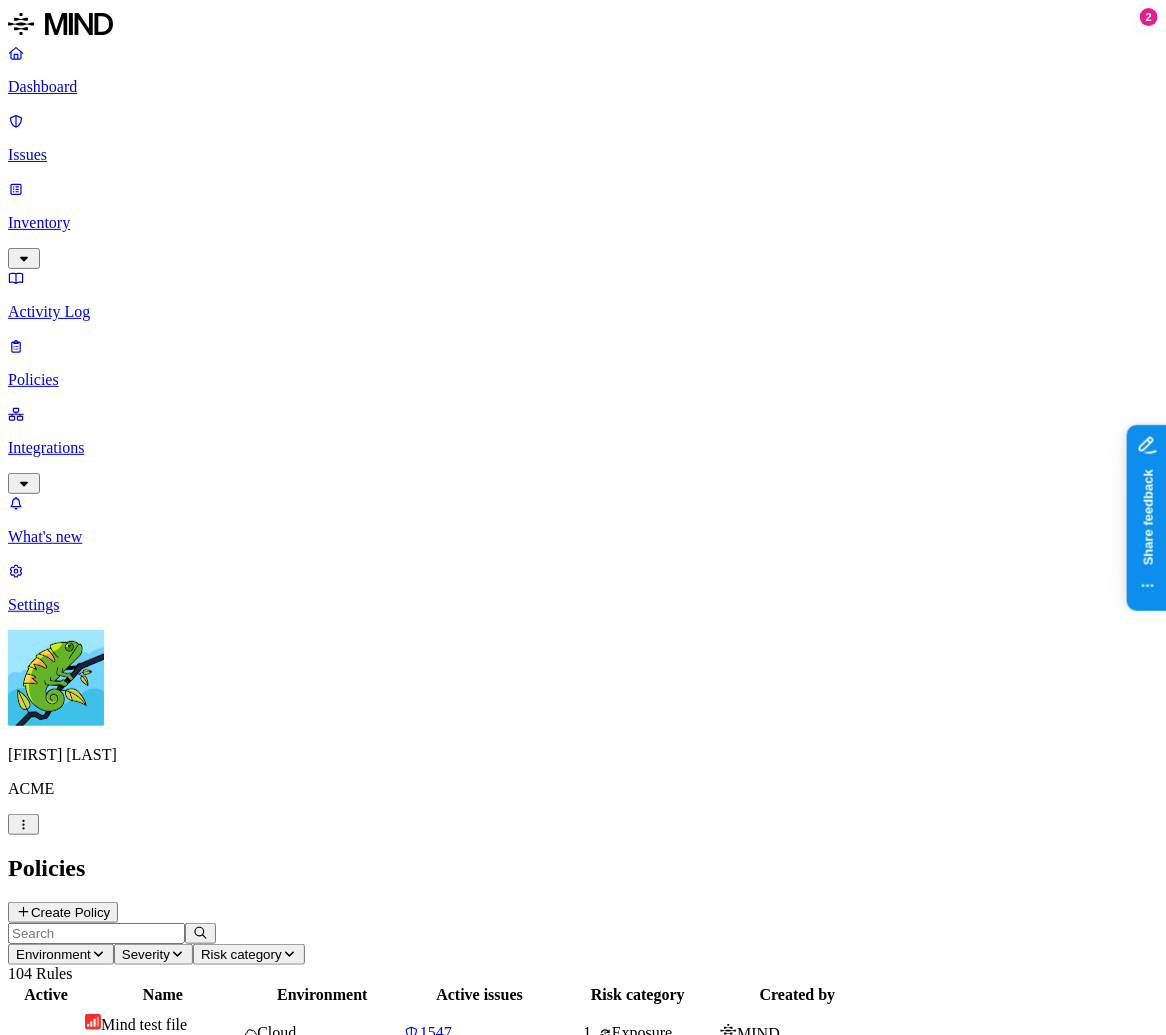 click on "Integrations" at bounding box center (583, 448) 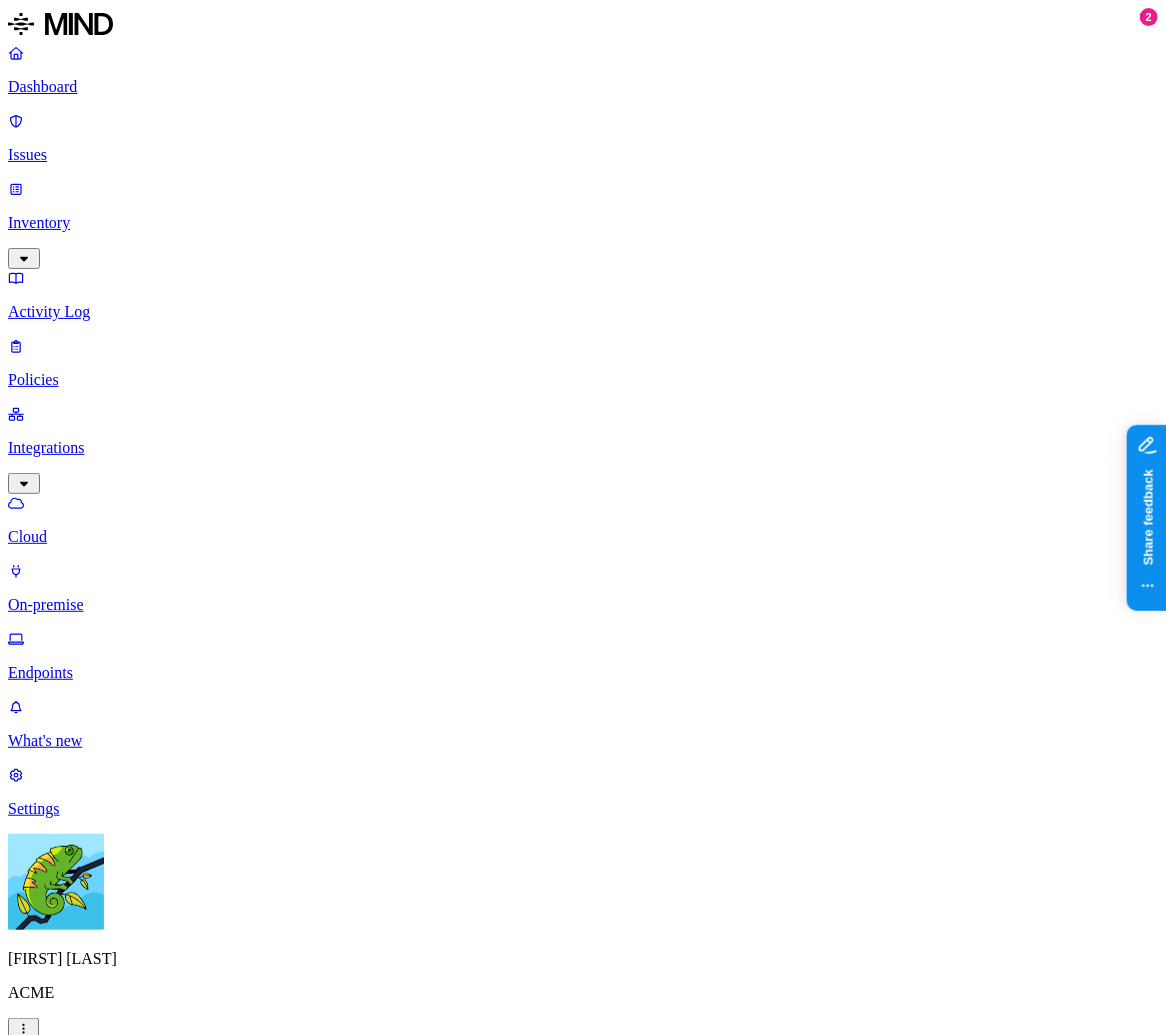 click on "Endpoints" at bounding box center (583, 656) 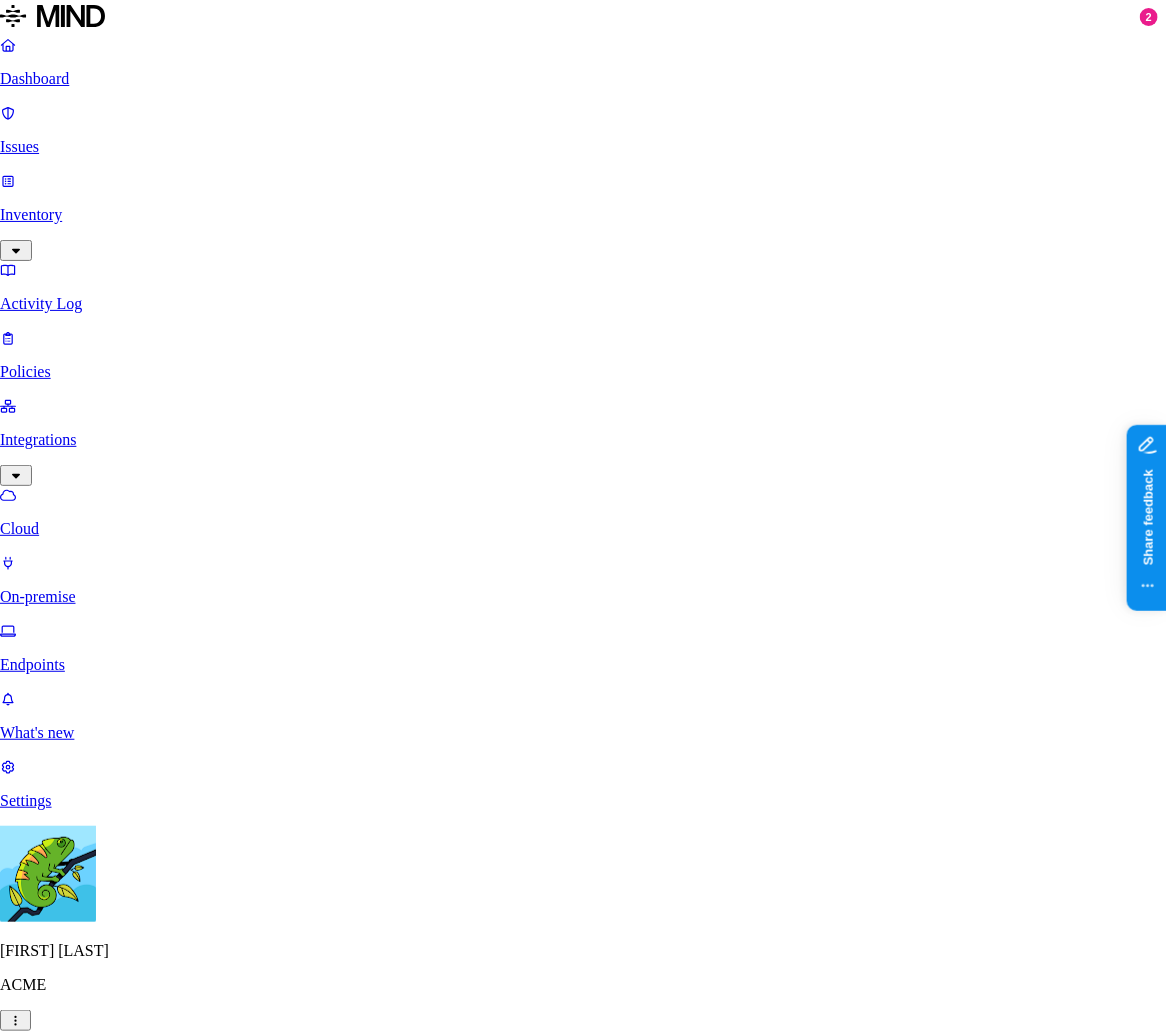 click on "Download  Mac OS  installer" at bounding box center [98, 4824] 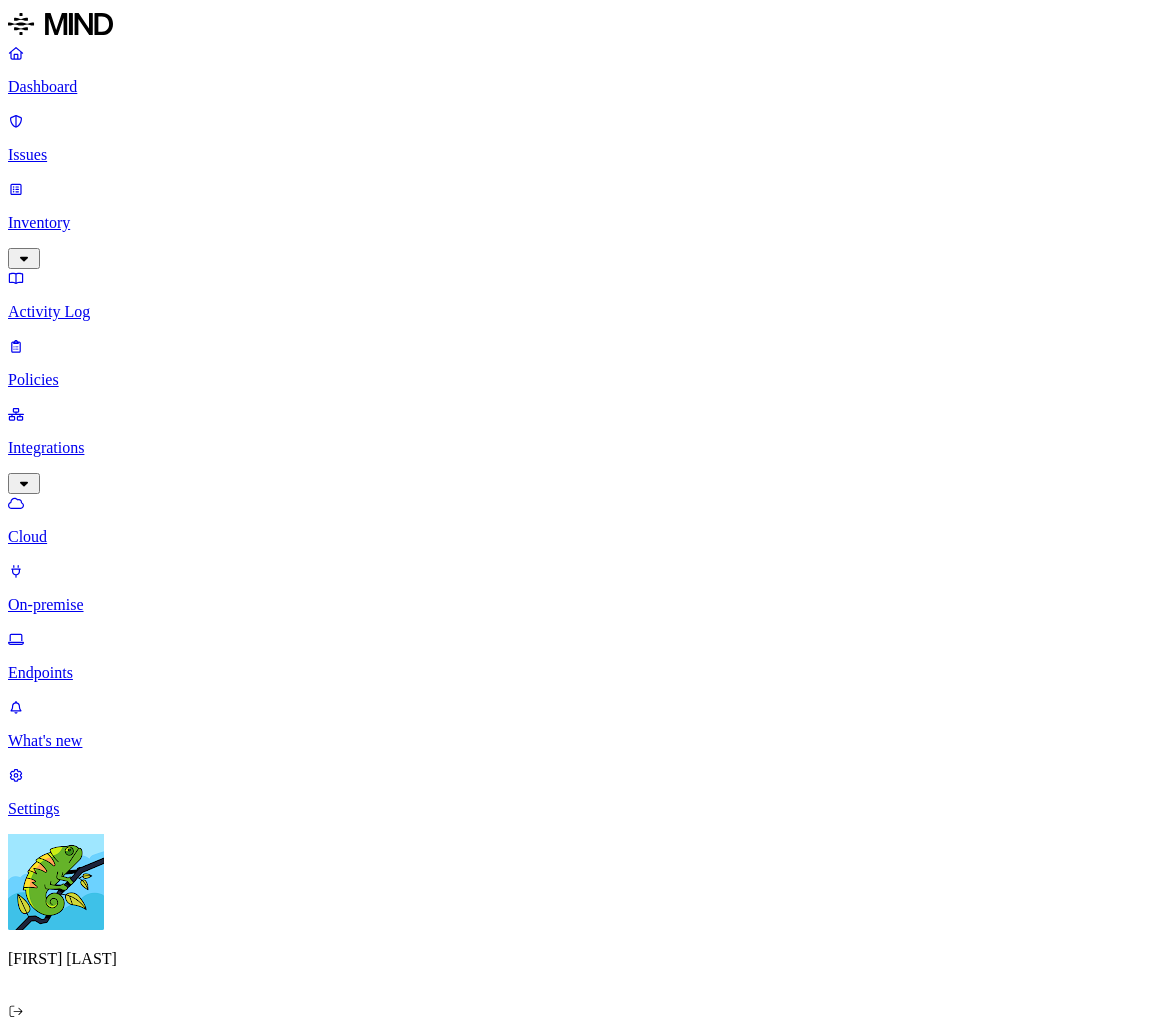 scroll, scrollTop: 0, scrollLeft: 0, axis: both 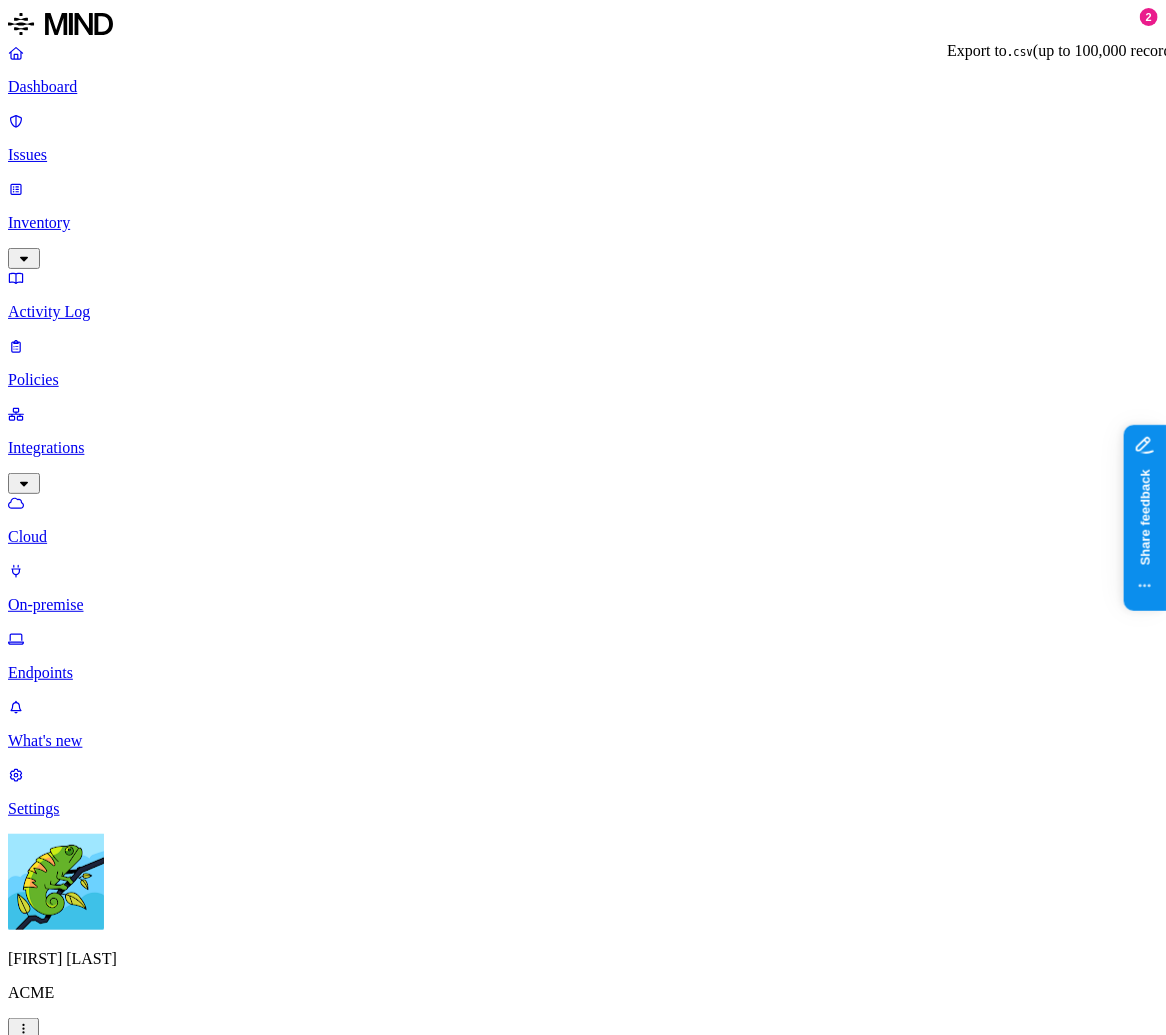 click 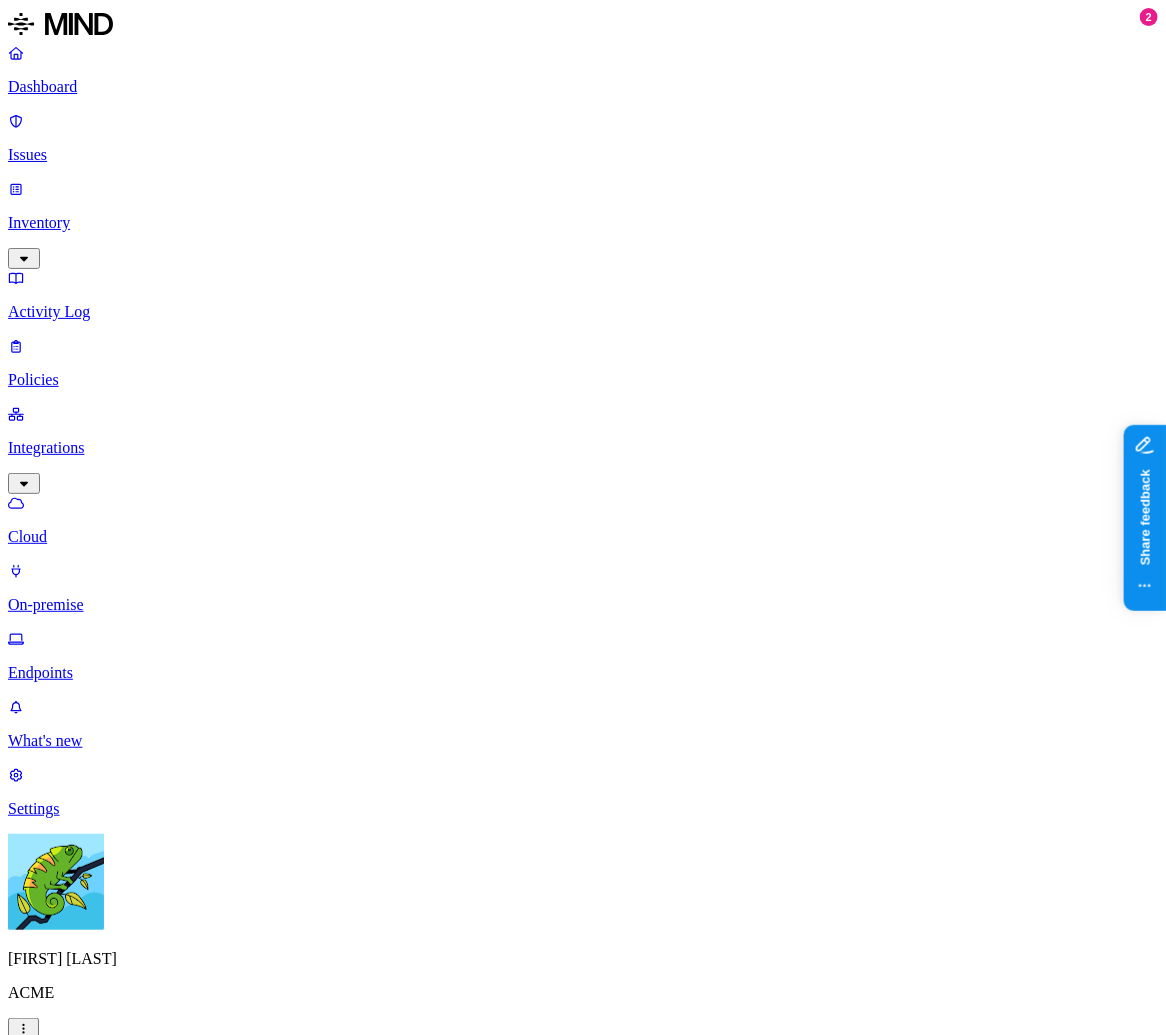 click on "Endpoints Deploy" at bounding box center (583, 1093) 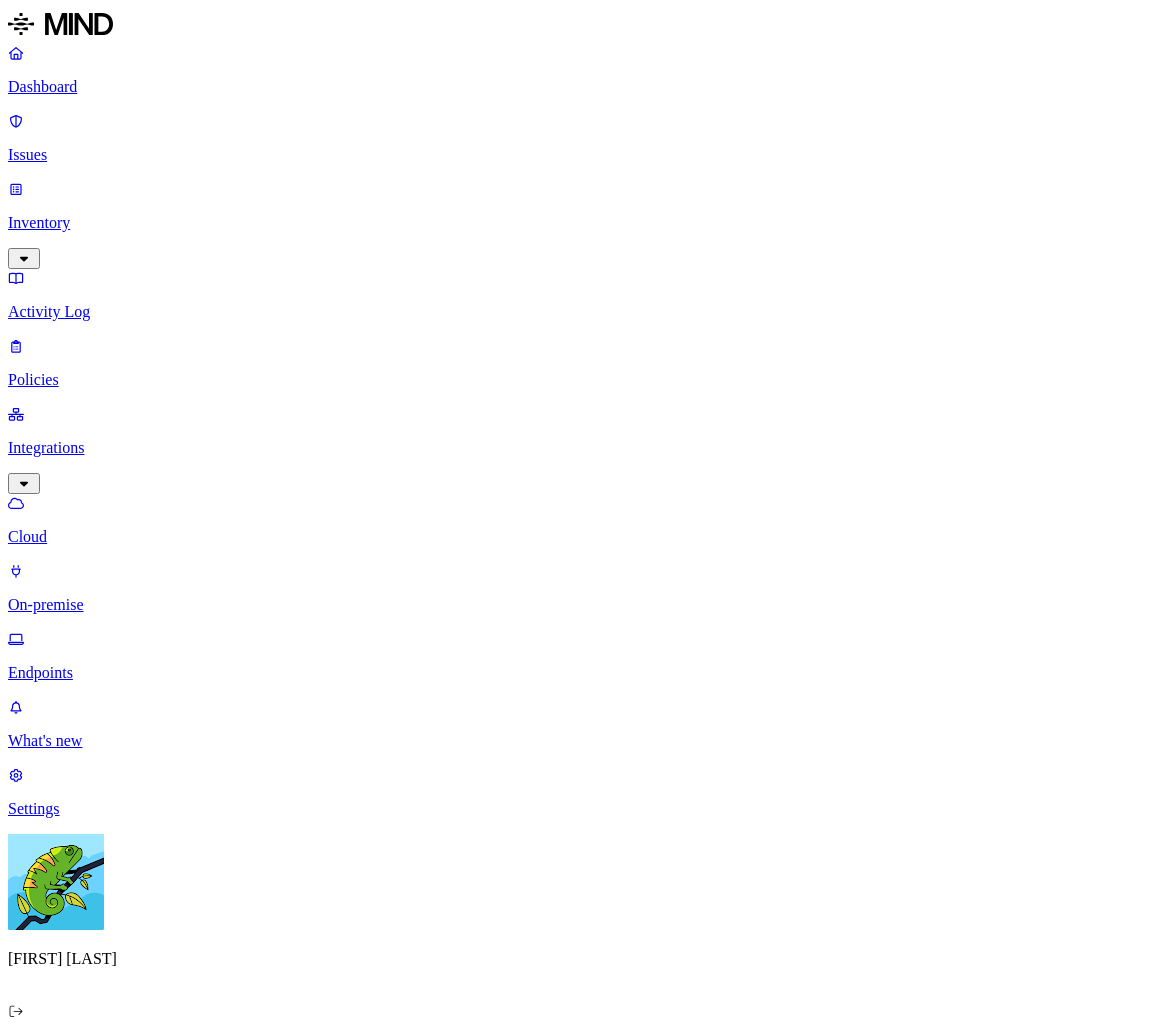 scroll, scrollTop: 0, scrollLeft: 0, axis: both 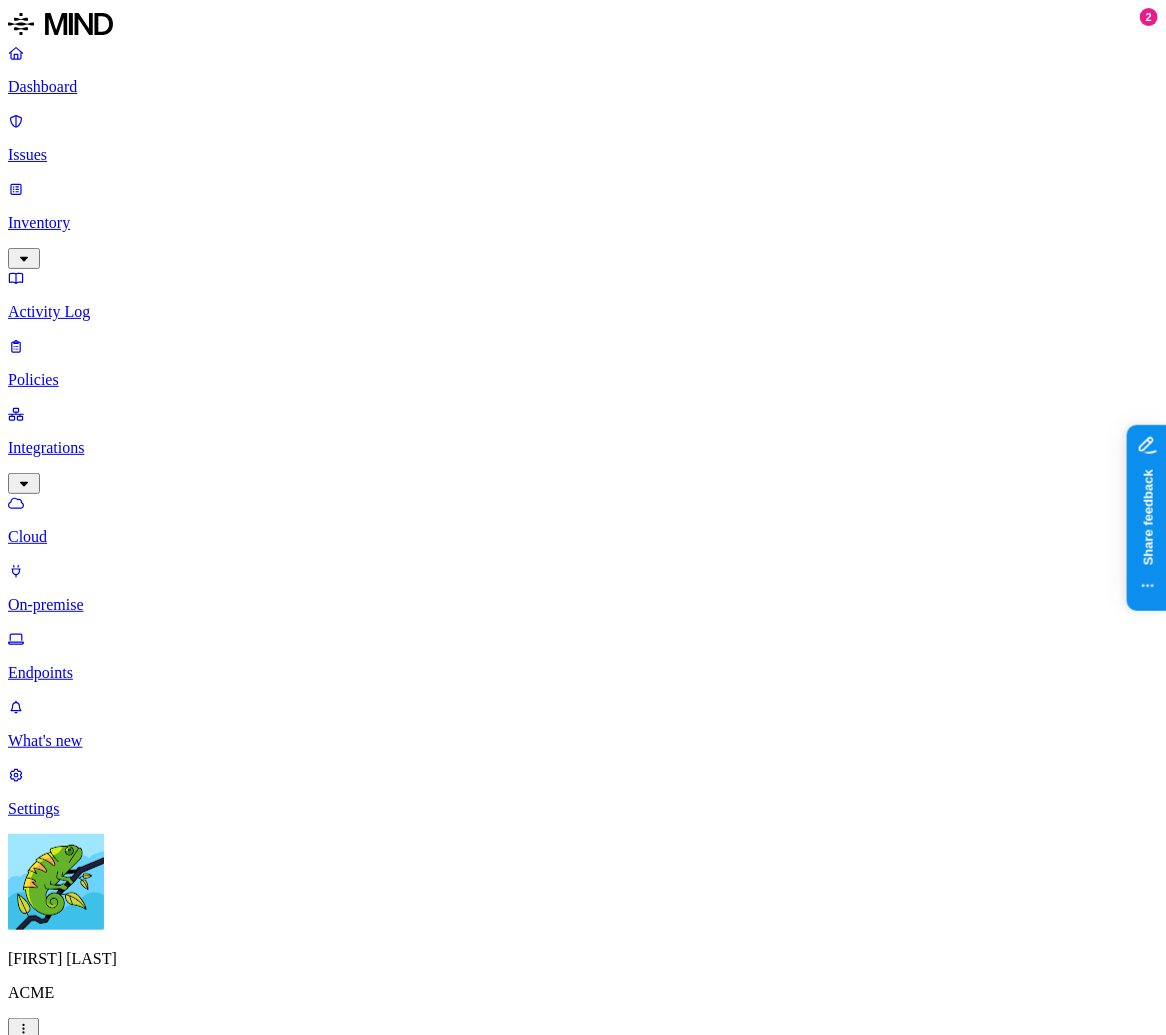 click on "Deploy" at bounding box center (37, 1116) 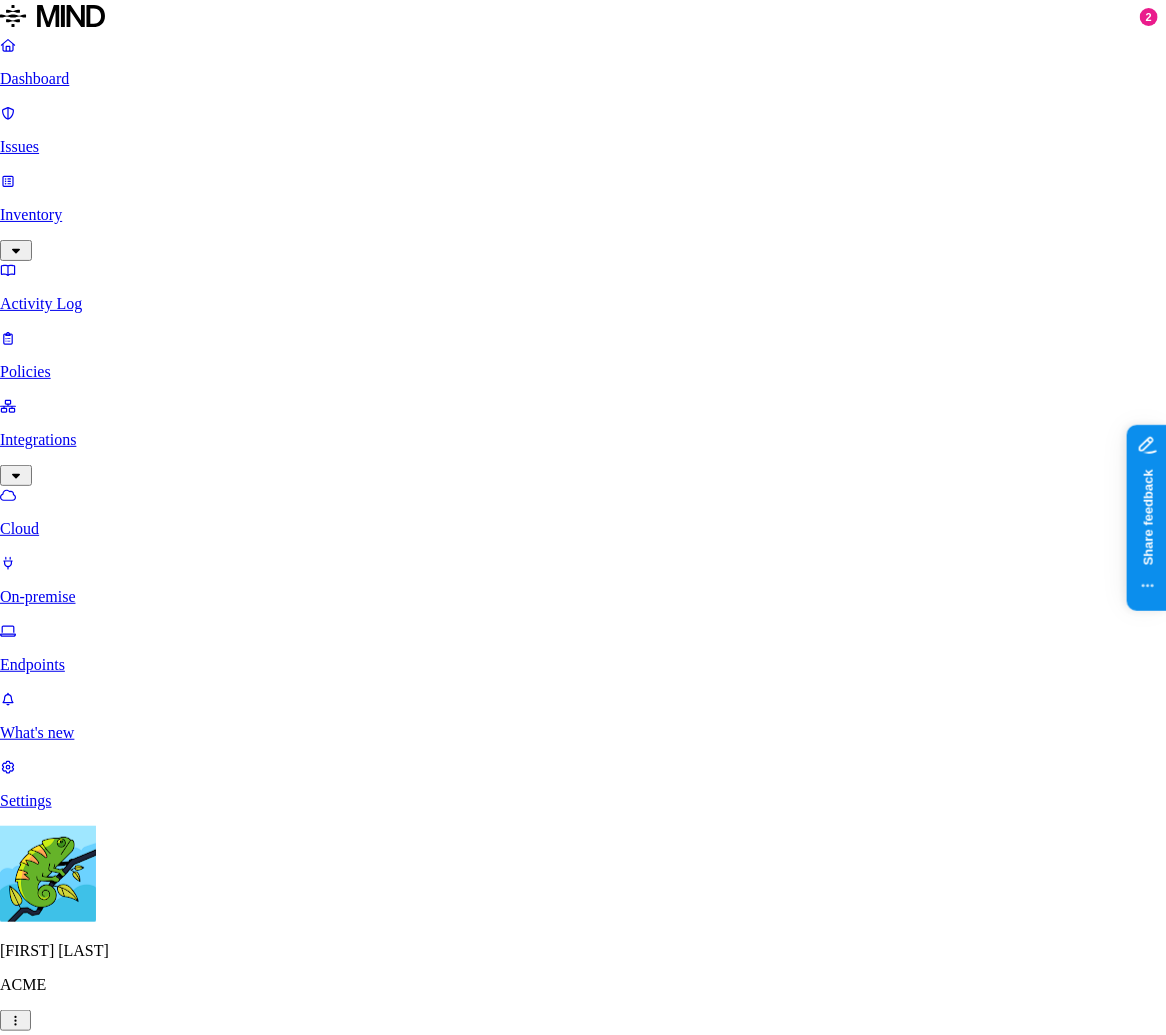 click on "Download  Mac OS  installer" at bounding box center (98, 4824) 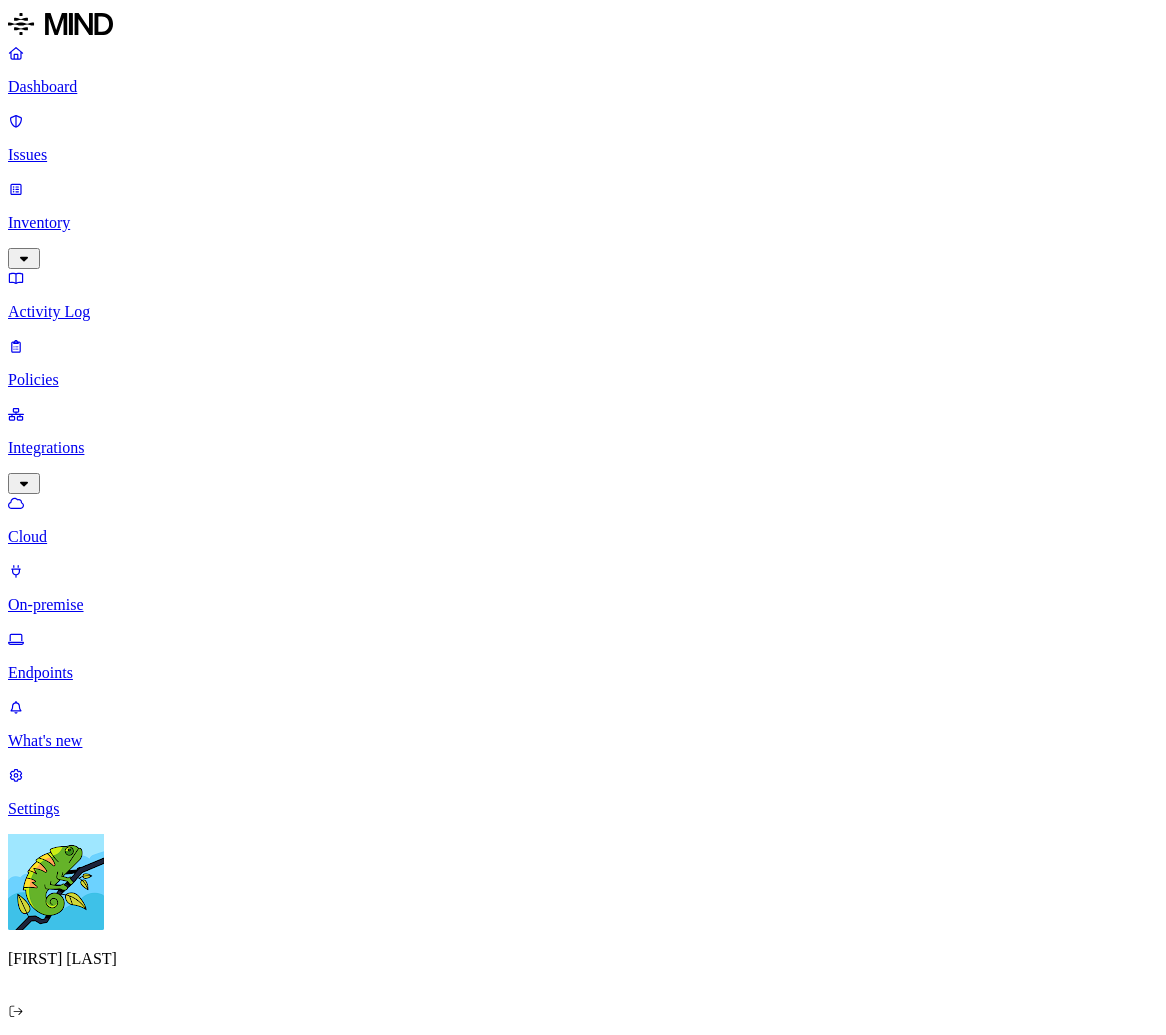scroll, scrollTop: 0, scrollLeft: 0, axis: both 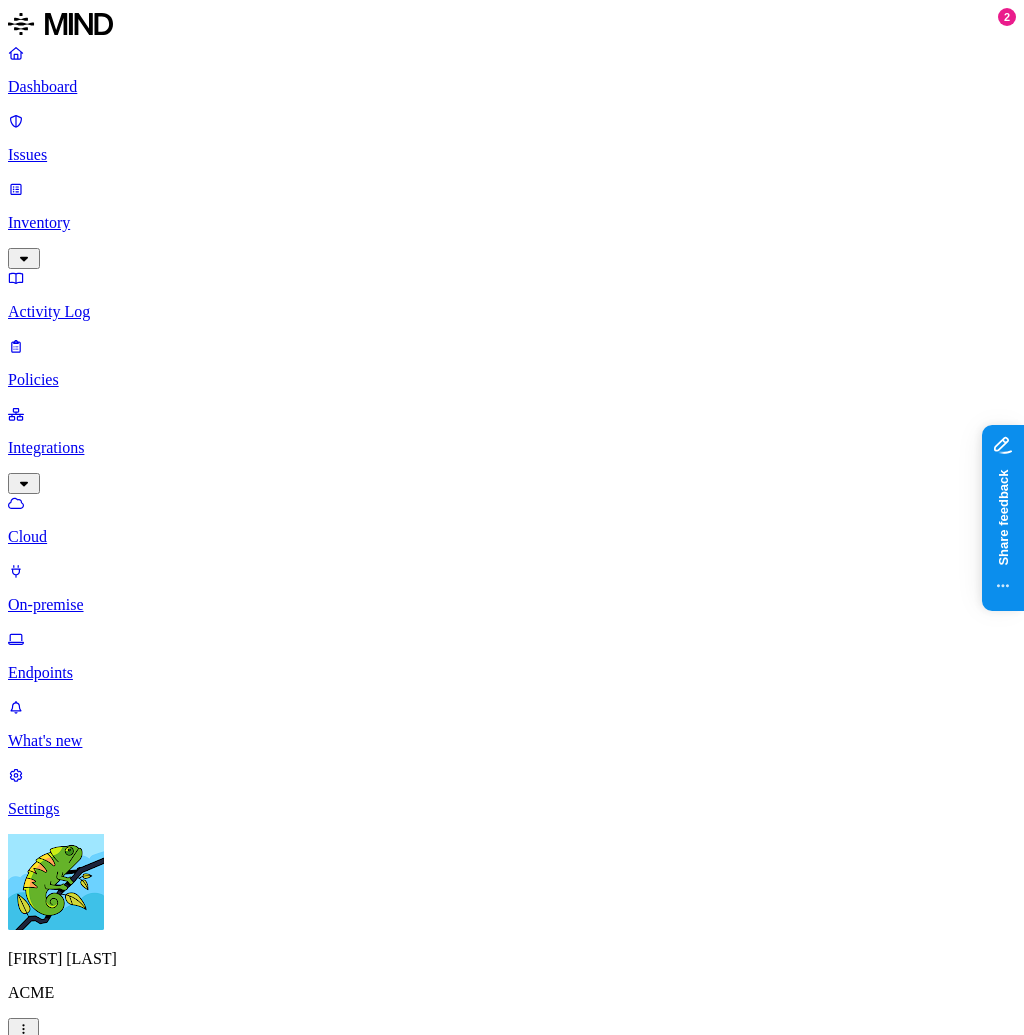 click 